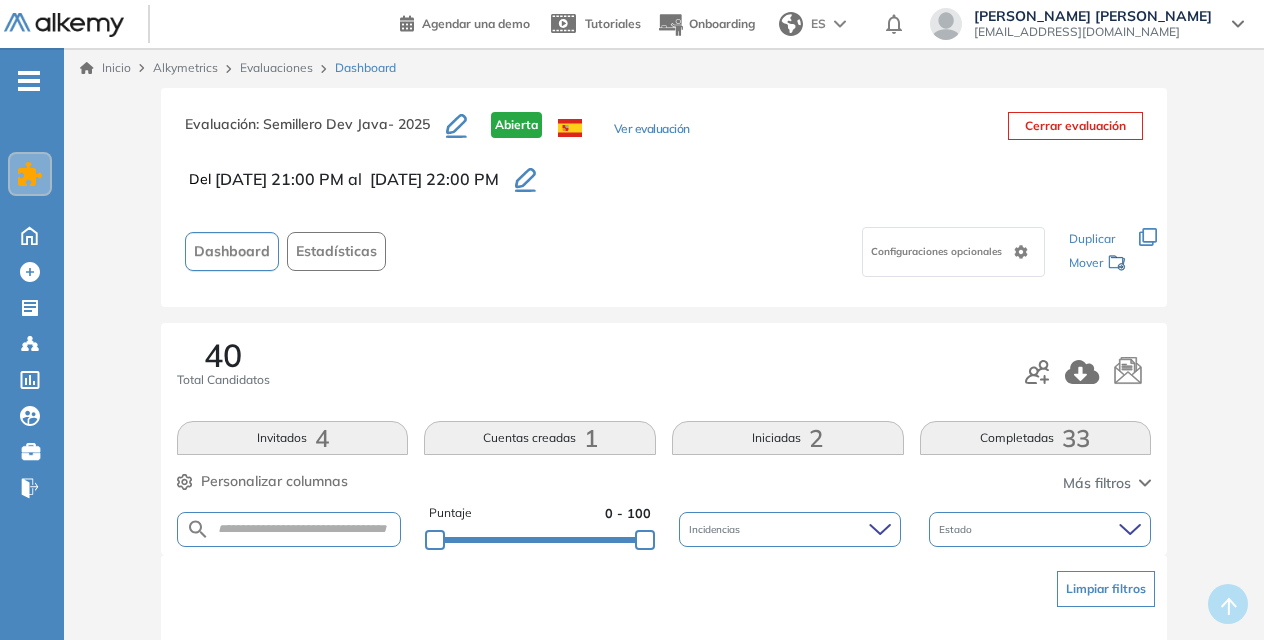 scroll, scrollTop: 0, scrollLeft: 0, axis: both 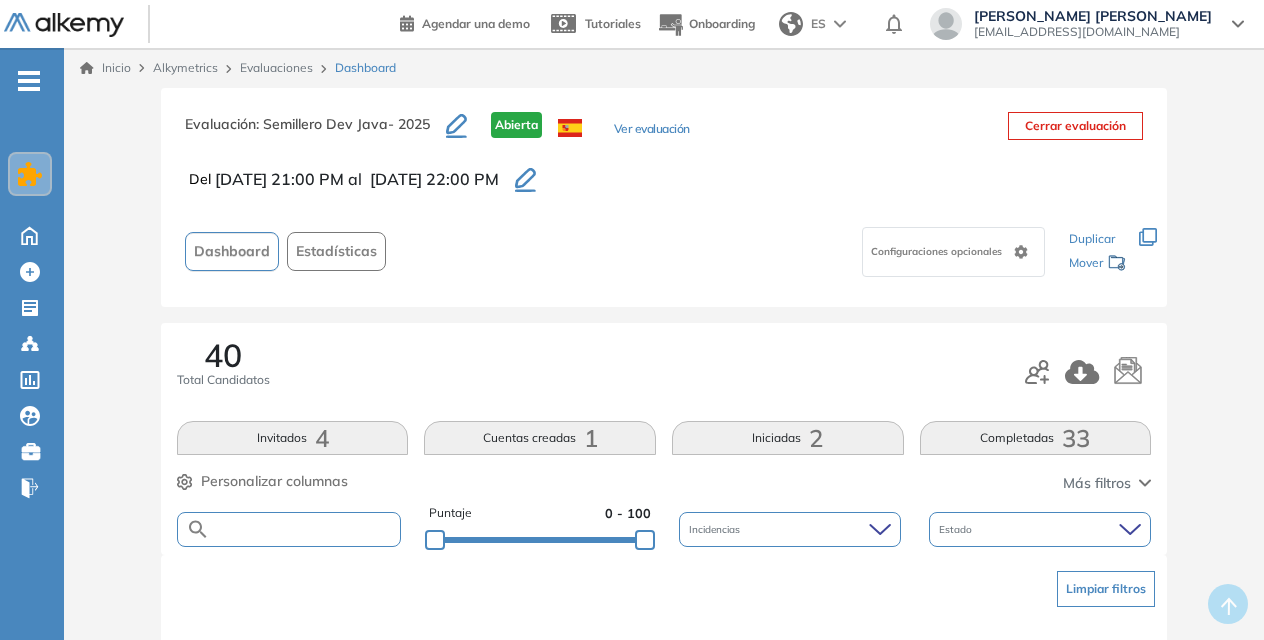 click at bounding box center (305, 529) 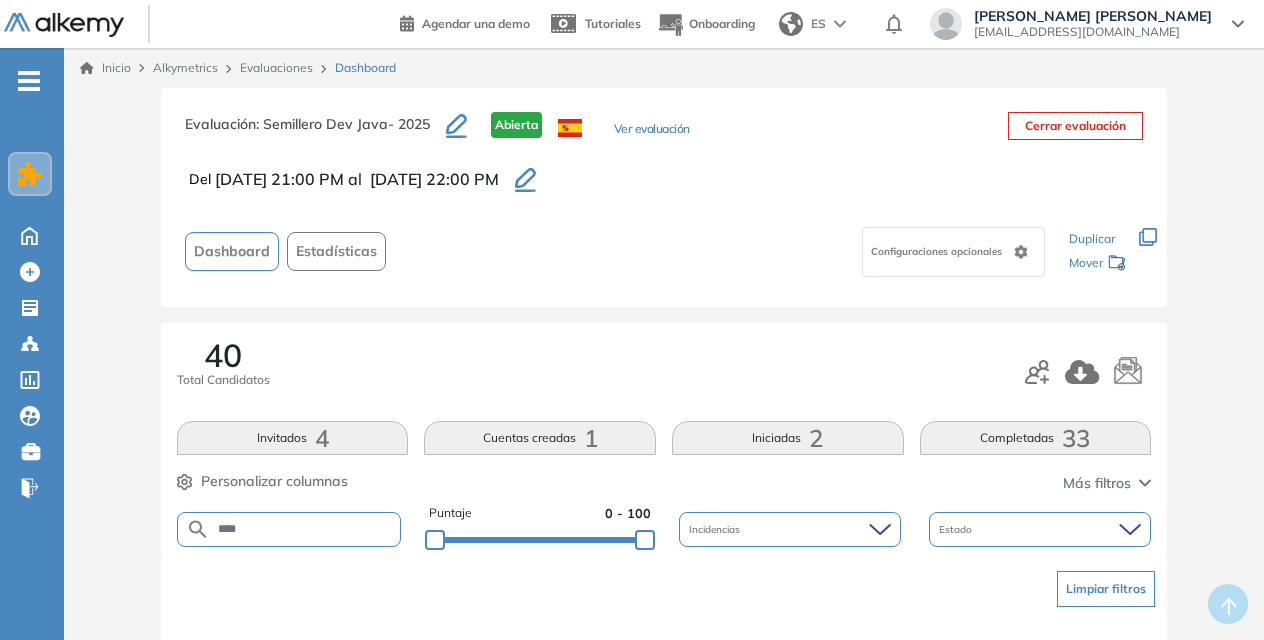 type on "****" 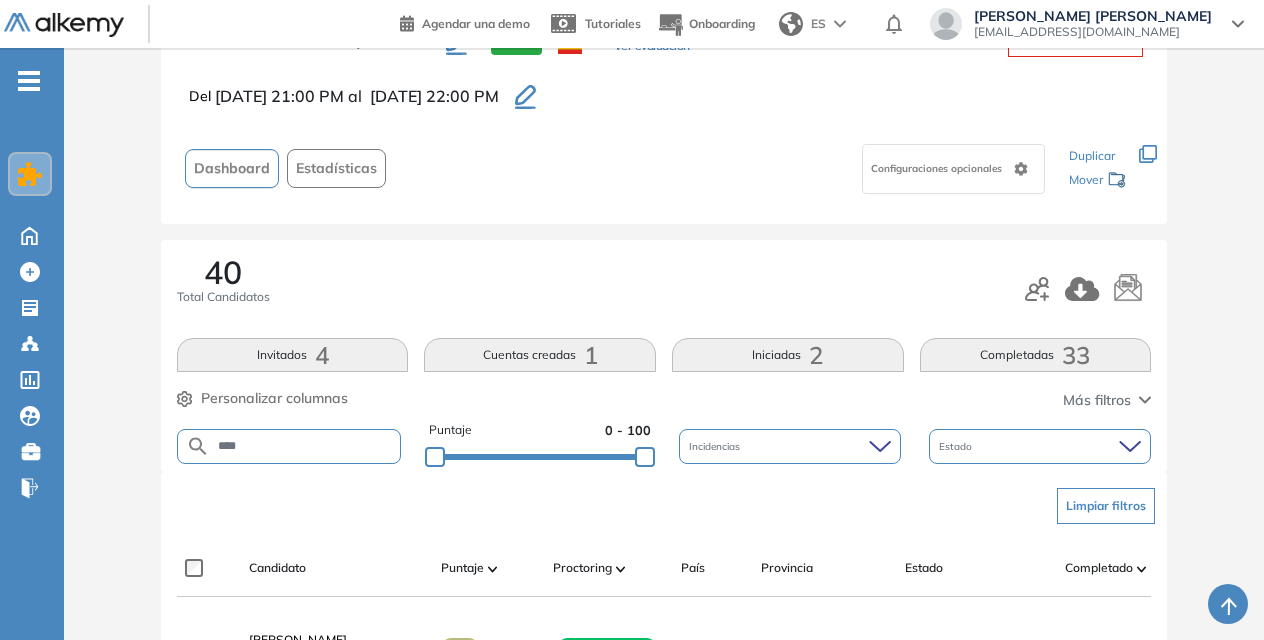 scroll, scrollTop: 82, scrollLeft: 0, axis: vertical 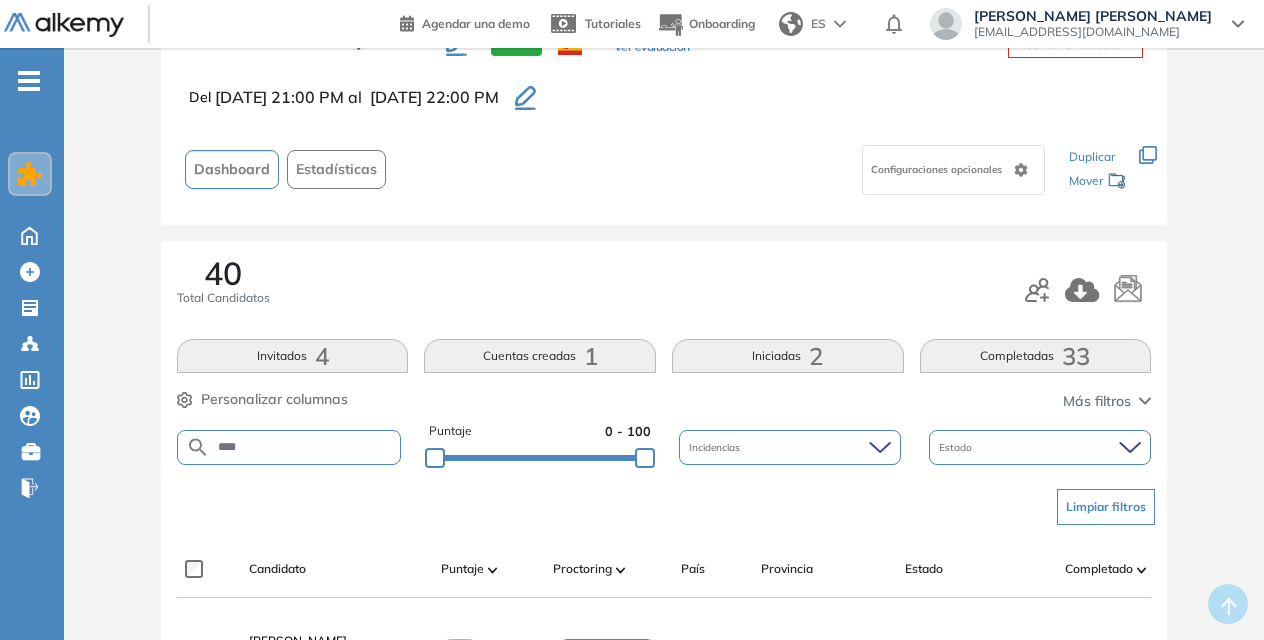 click on "Completadas 33" at bounding box center (1036, 356) 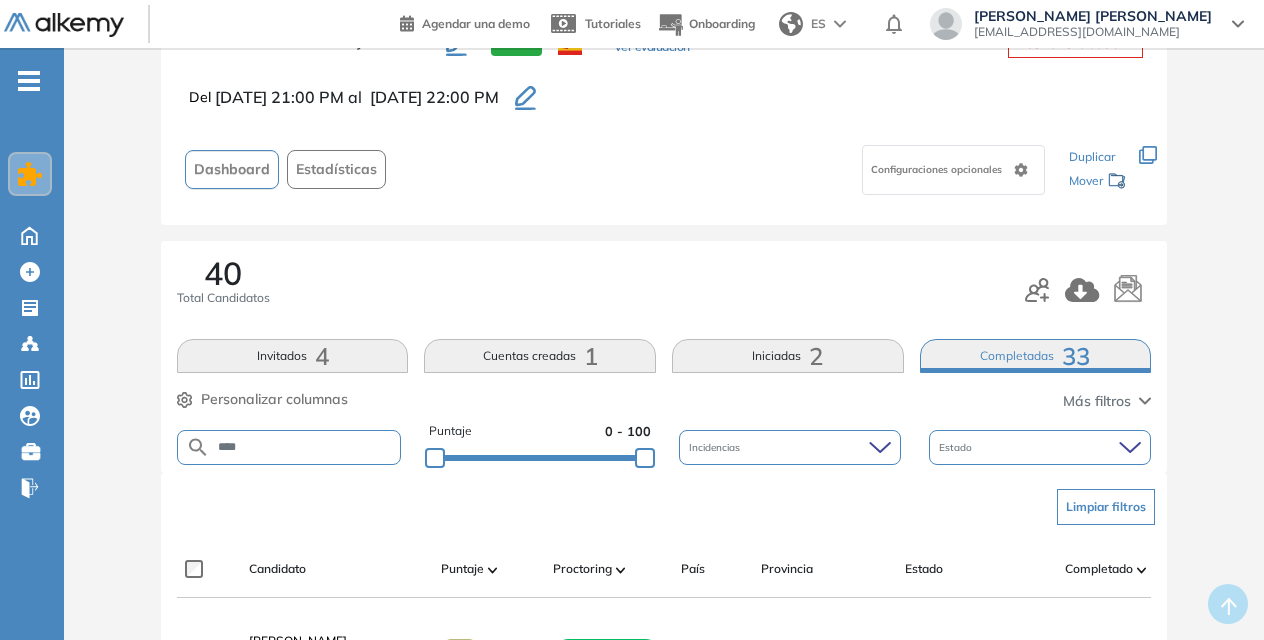 click on "****" at bounding box center [305, 447] 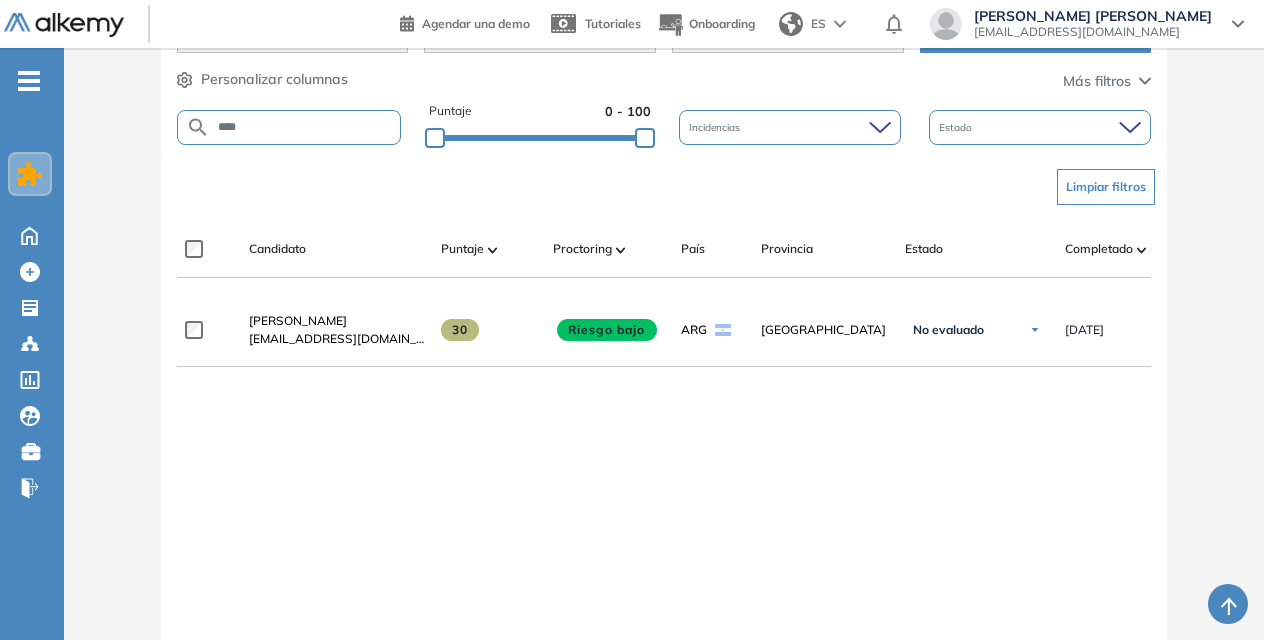 scroll, scrollTop: 348, scrollLeft: 0, axis: vertical 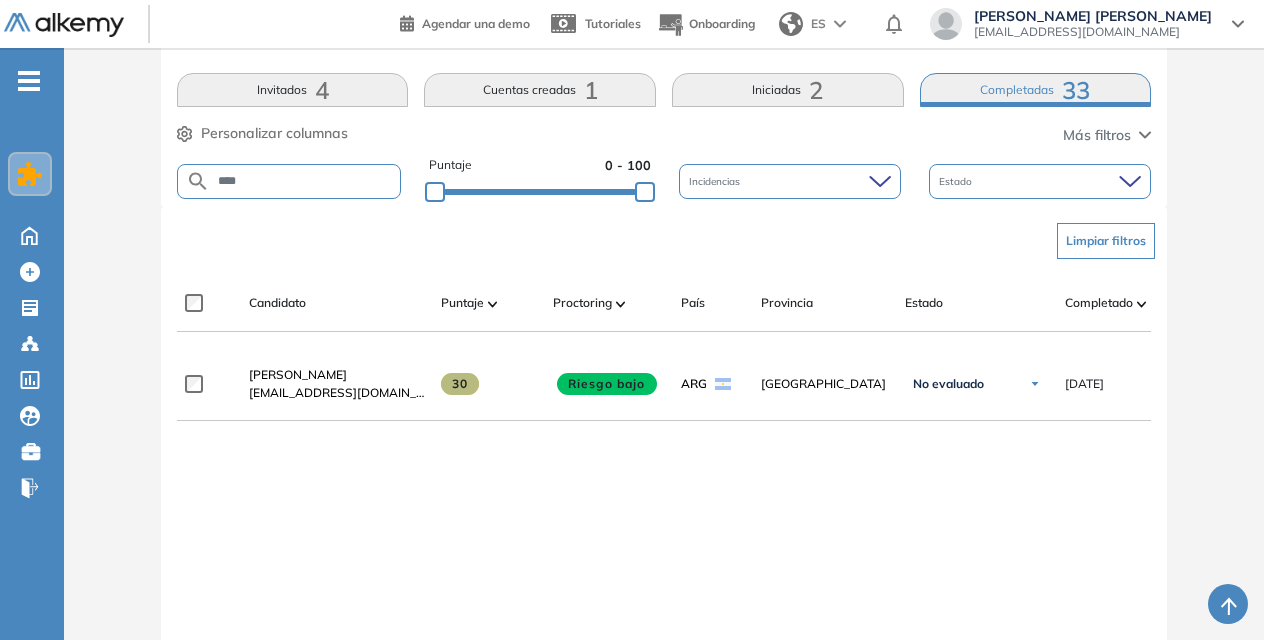 click on "****" at bounding box center (289, 181) 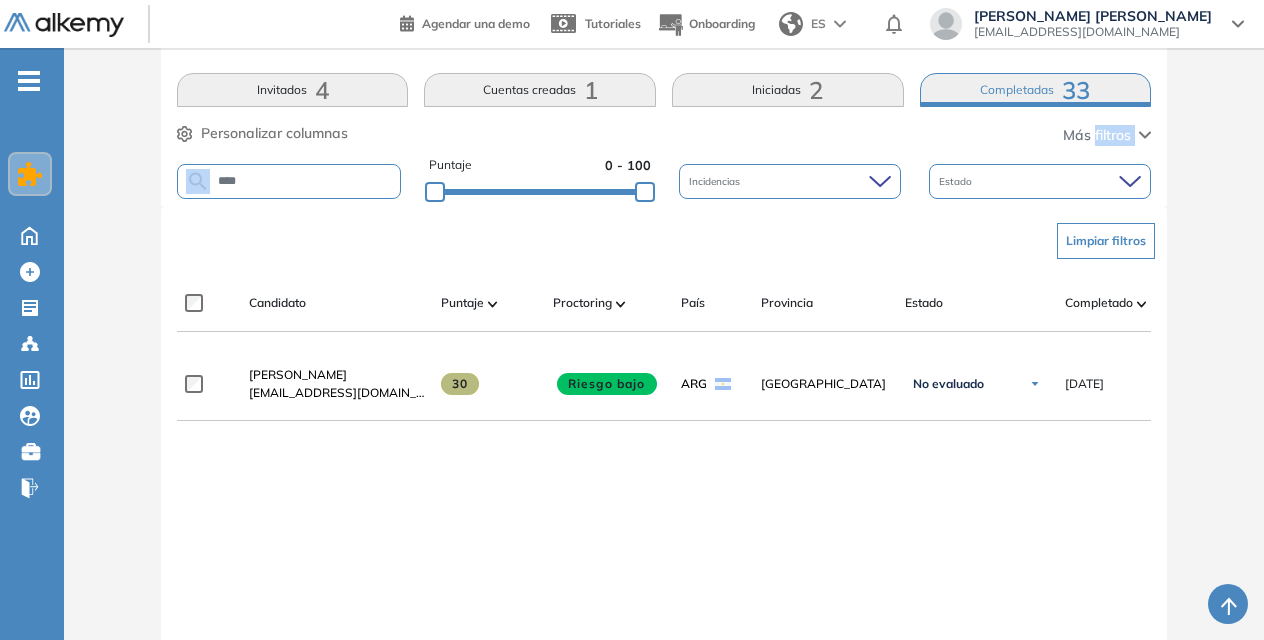 click on "****" at bounding box center (289, 181) 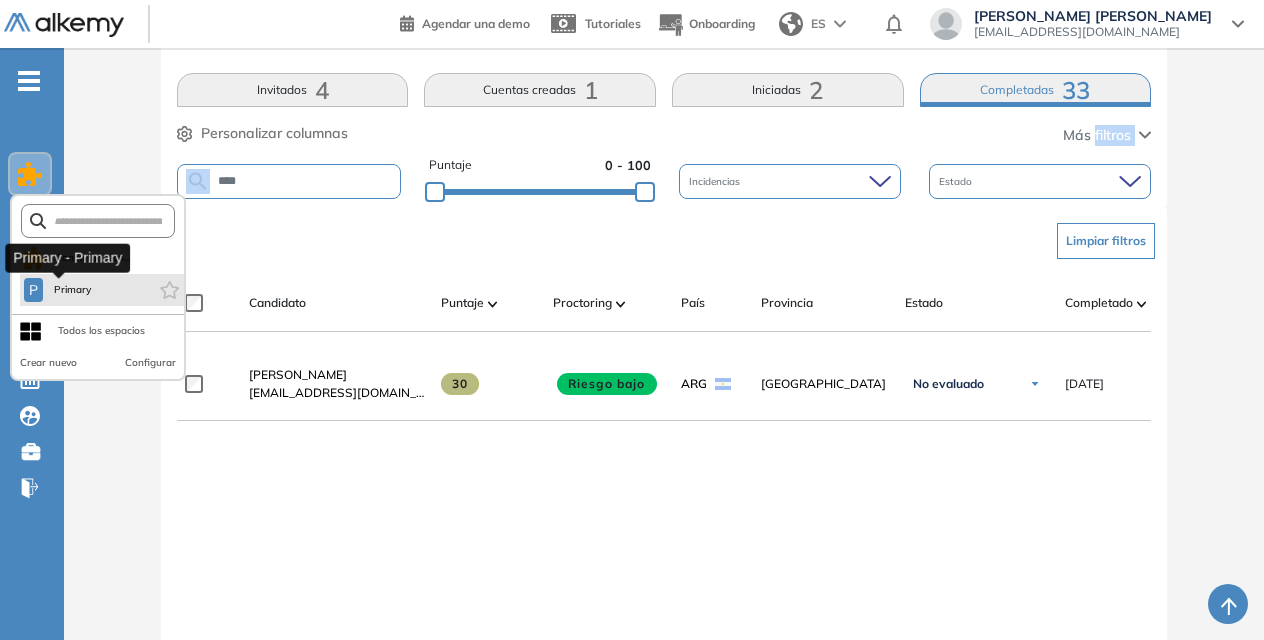 click on "Primary" at bounding box center (72, 290) 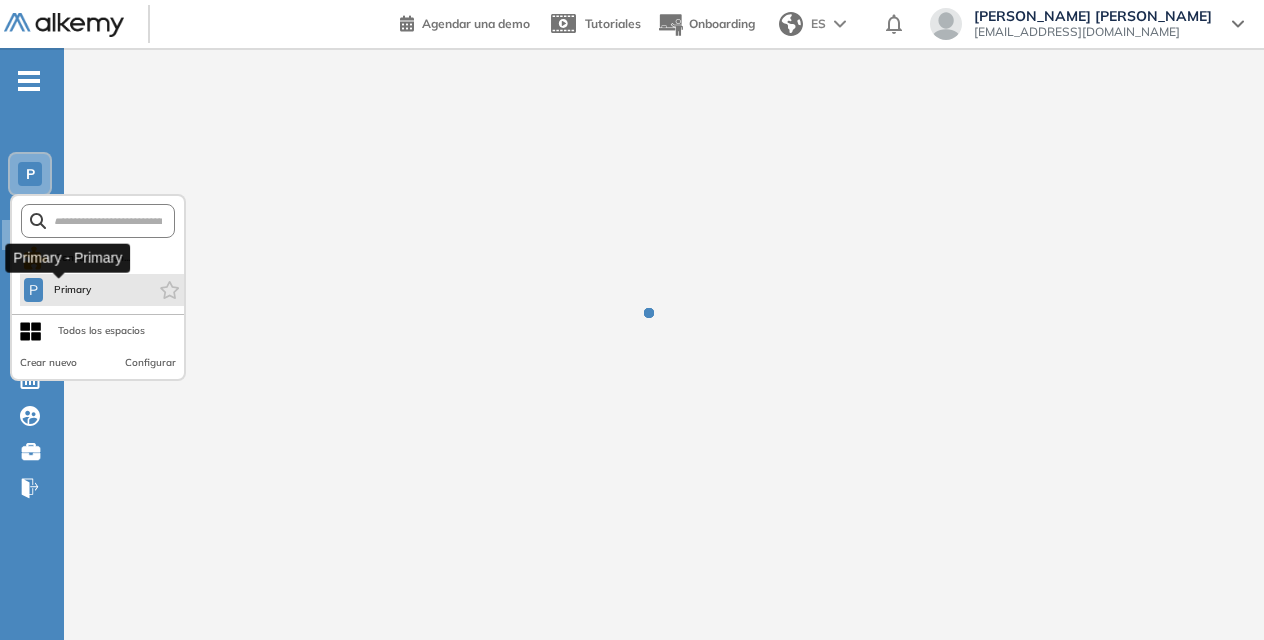 scroll, scrollTop: 0, scrollLeft: 0, axis: both 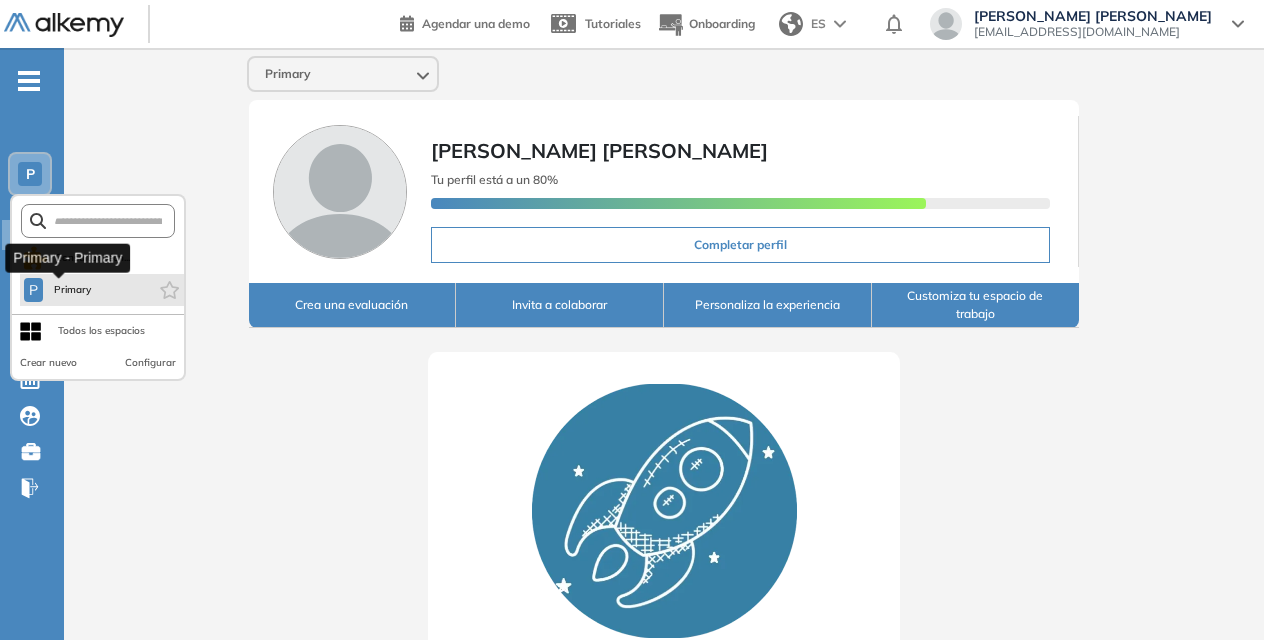 click on "Primary" at bounding box center [72, 290] 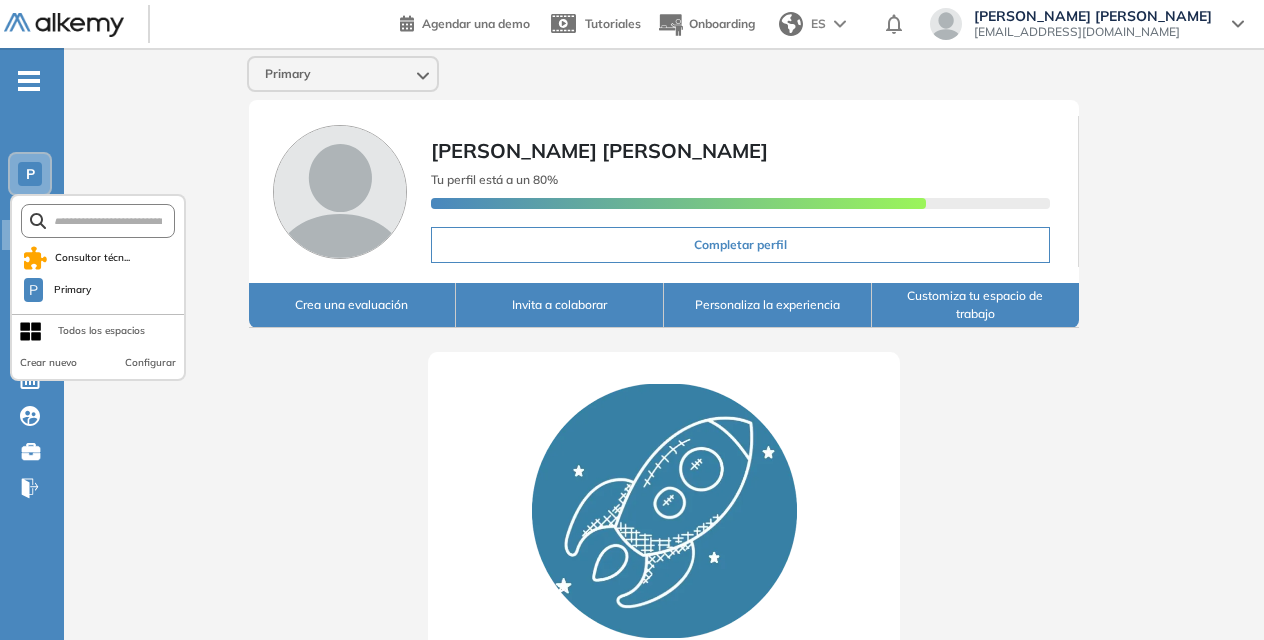 click on "Comienza tu viaje Crea tu primera evaluación utilizando nuestros test recomendados y contrata sin sesgos Crear mi primer evaluación" at bounding box center (664, 611) 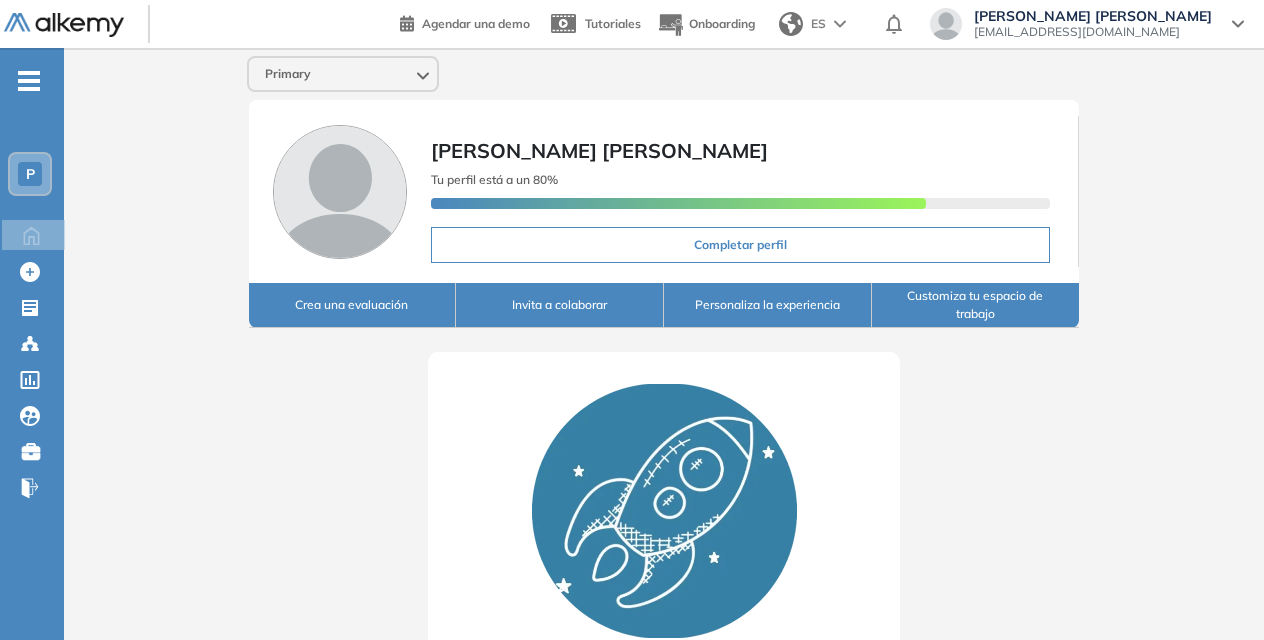 click on "Primary" at bounding box center [343, 74] 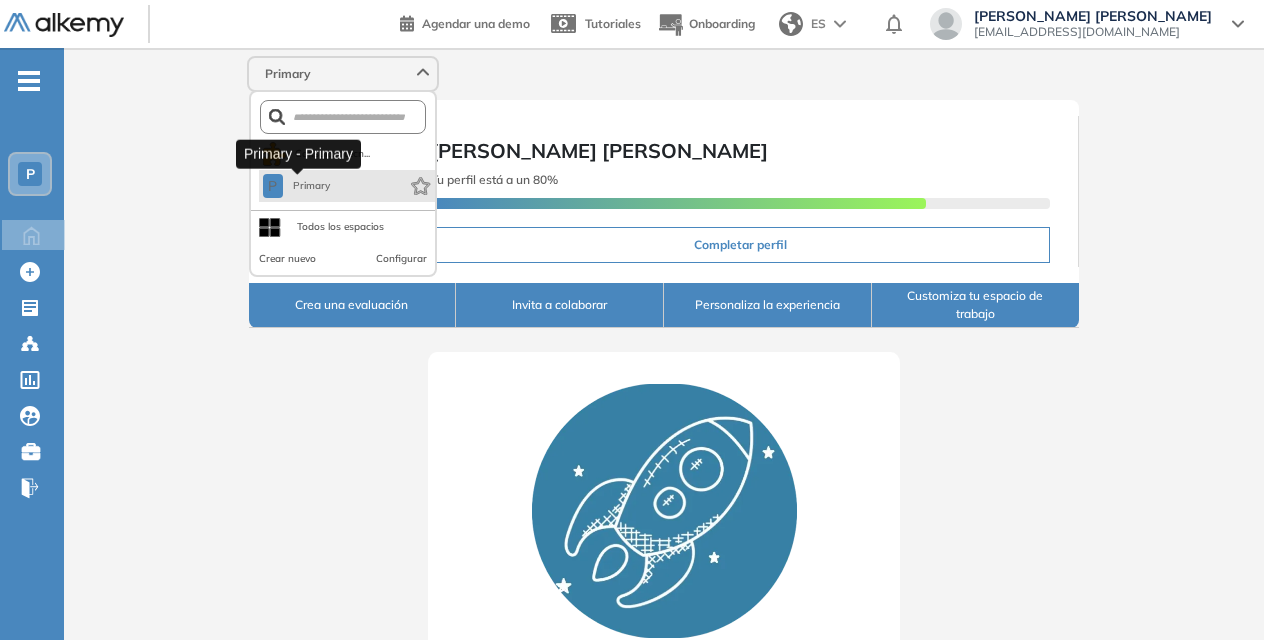 click on "Primary" at bounding box center (312, 186) 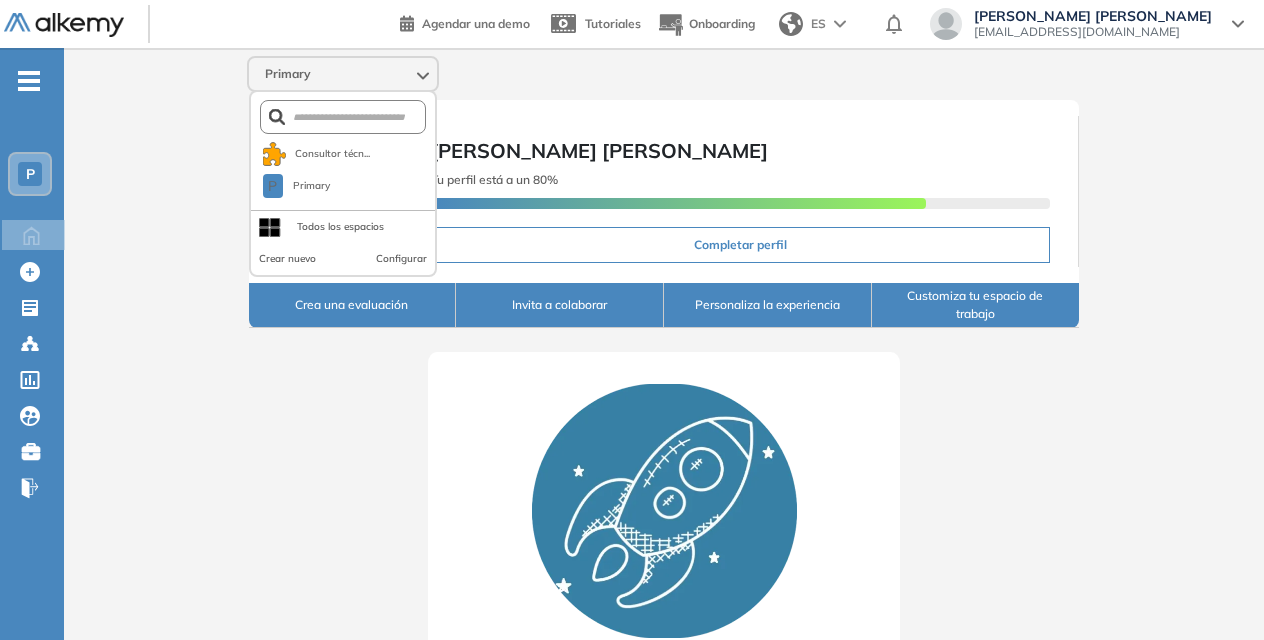 click on "Comienza tu viaje Crea tu primera evaluación utilizando nuestros test recomendados y contrata sin sesgos Crear mi primer evaluación" at bounding box center [664, 611] 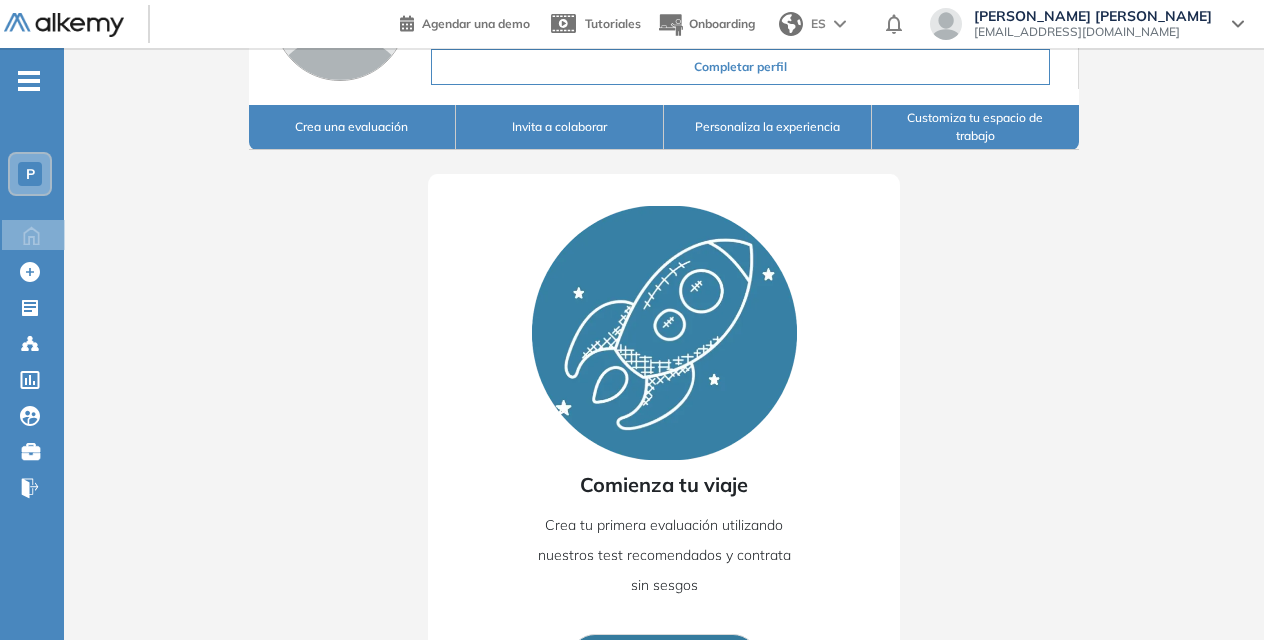 scroll, scrollTop: 252, scrollLeft: 0, axis: vertical 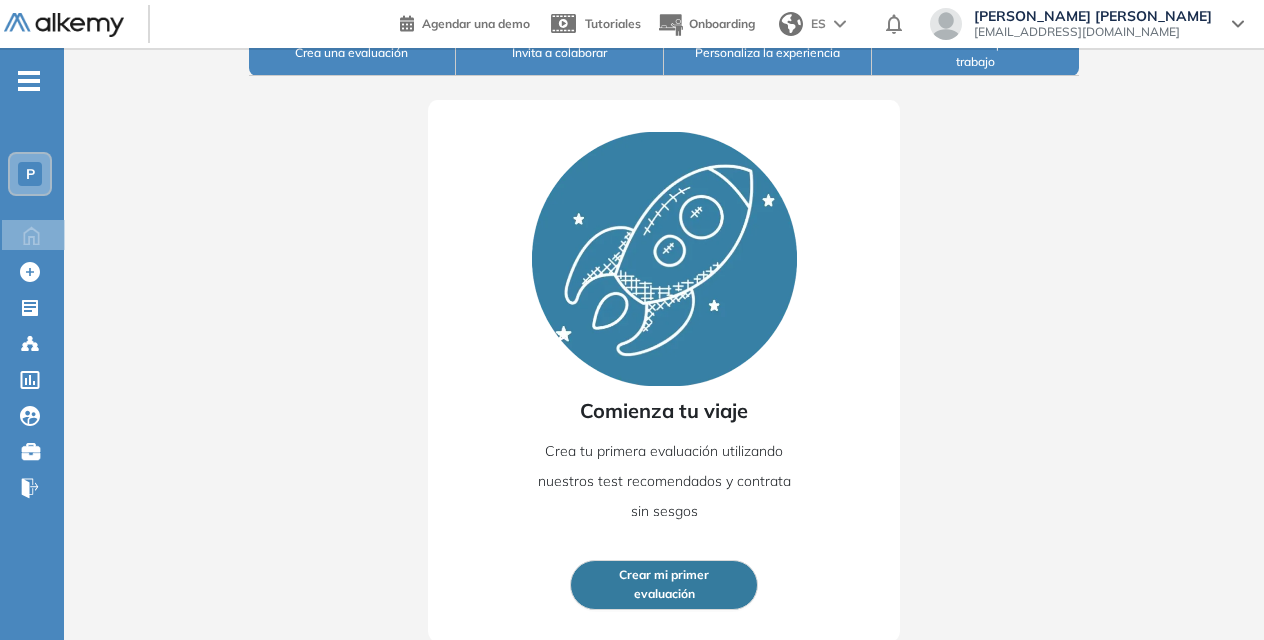 click on "P" at bounding box center [30, 174] 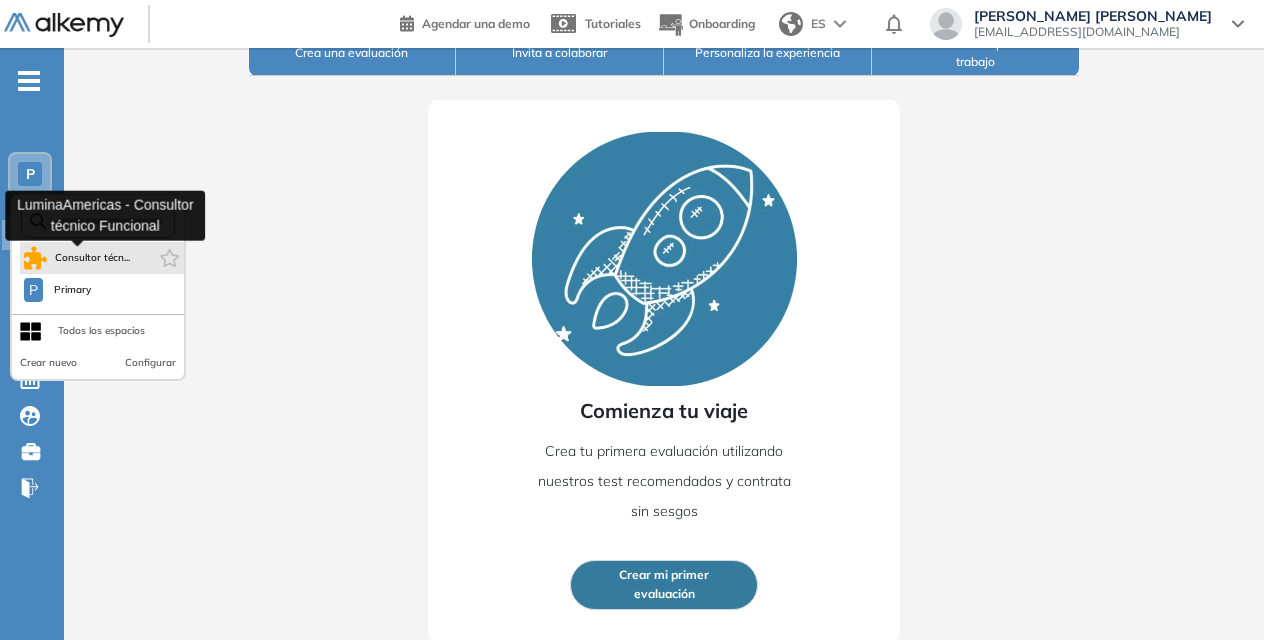 click on "Consultor técn..." at bounding box center (77, 258) 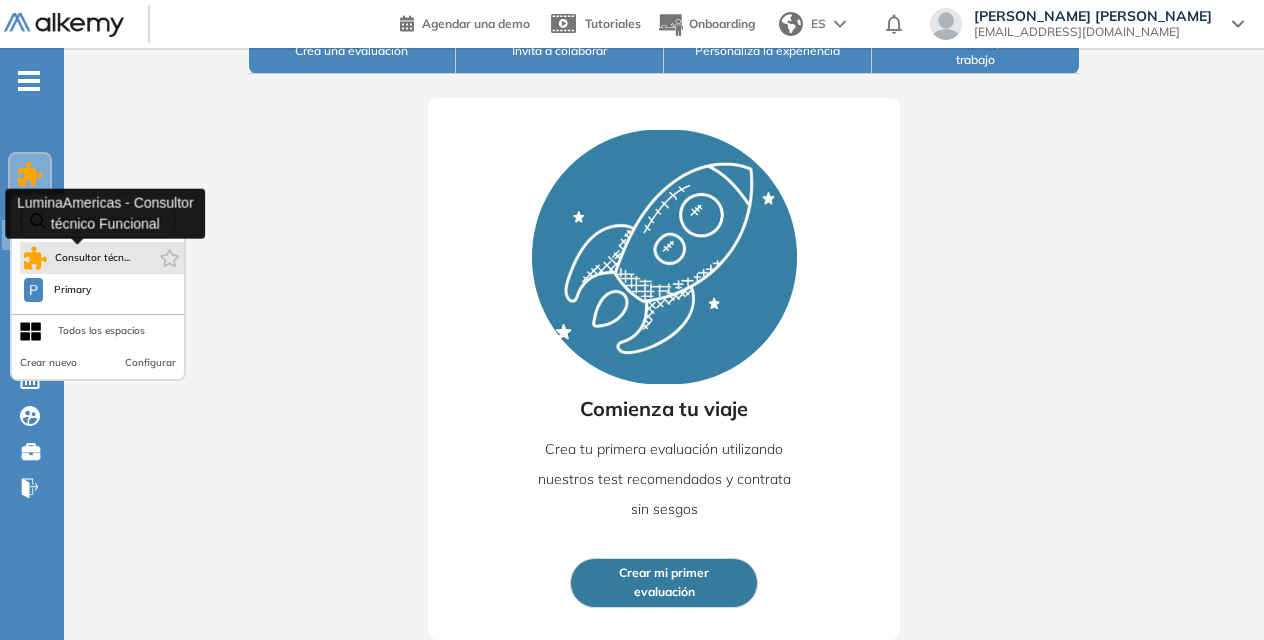 scroll, scrollTop: 266, scrollLeft: 0, axis: vertical 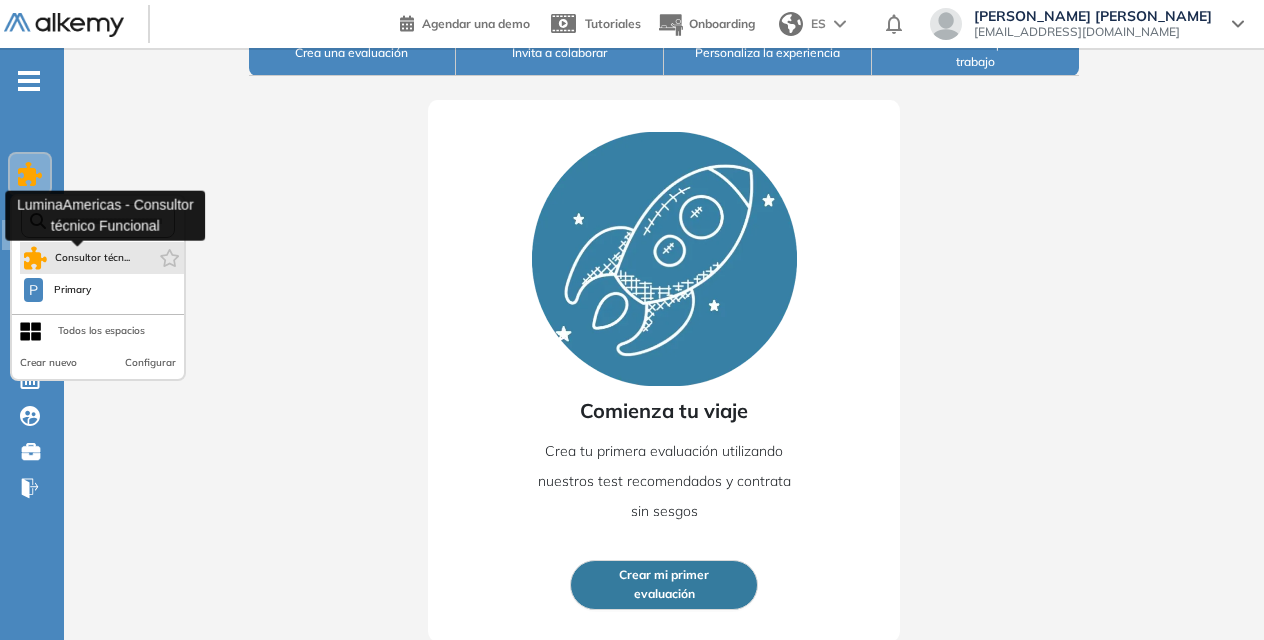 click on "Consultor técn..." at bounding box center (93, 258) 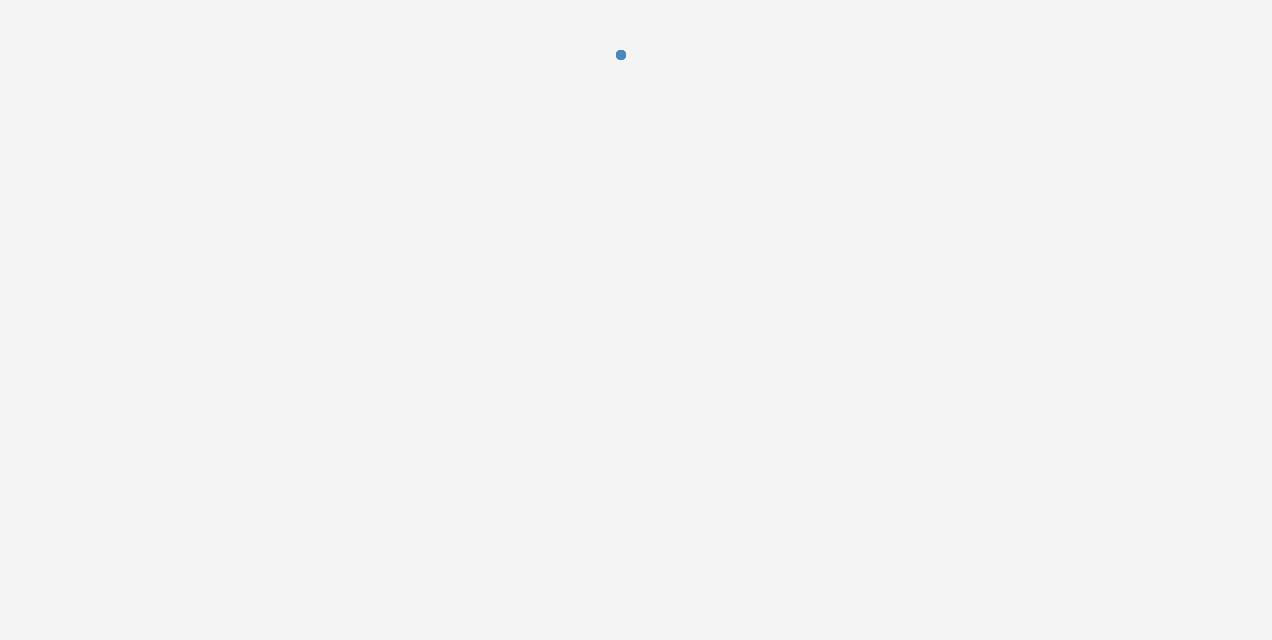scroll, scrollTop: 0, scrollLeft: 0, axis: both 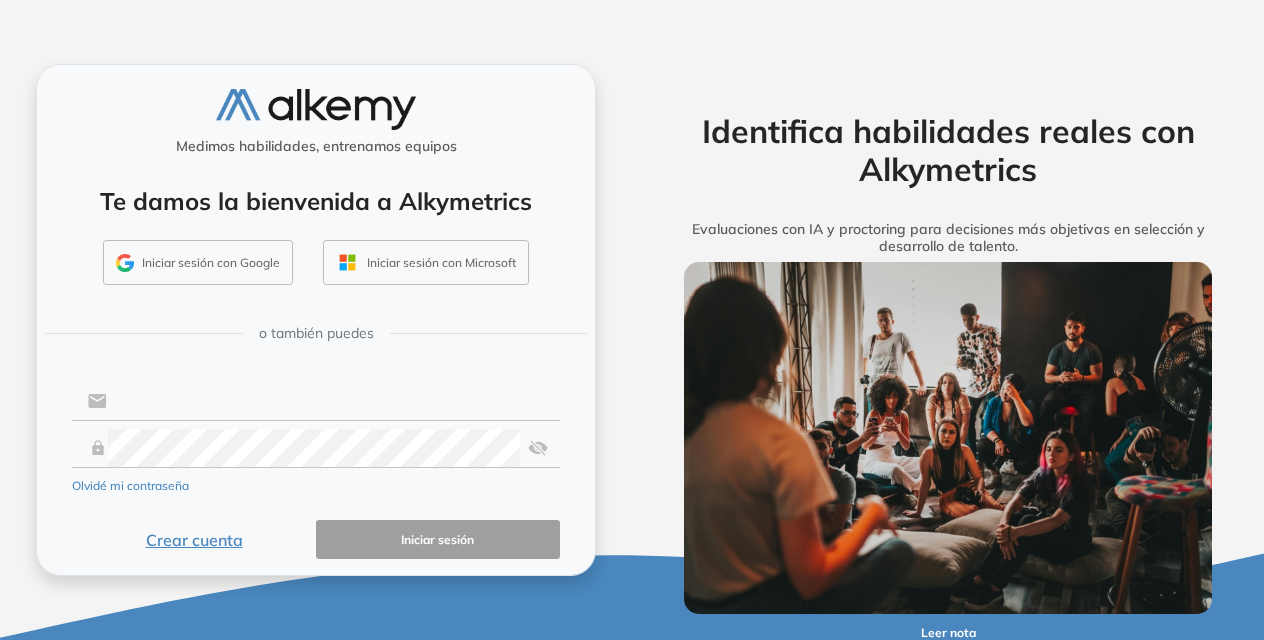 click at bounding box center [333, 401] 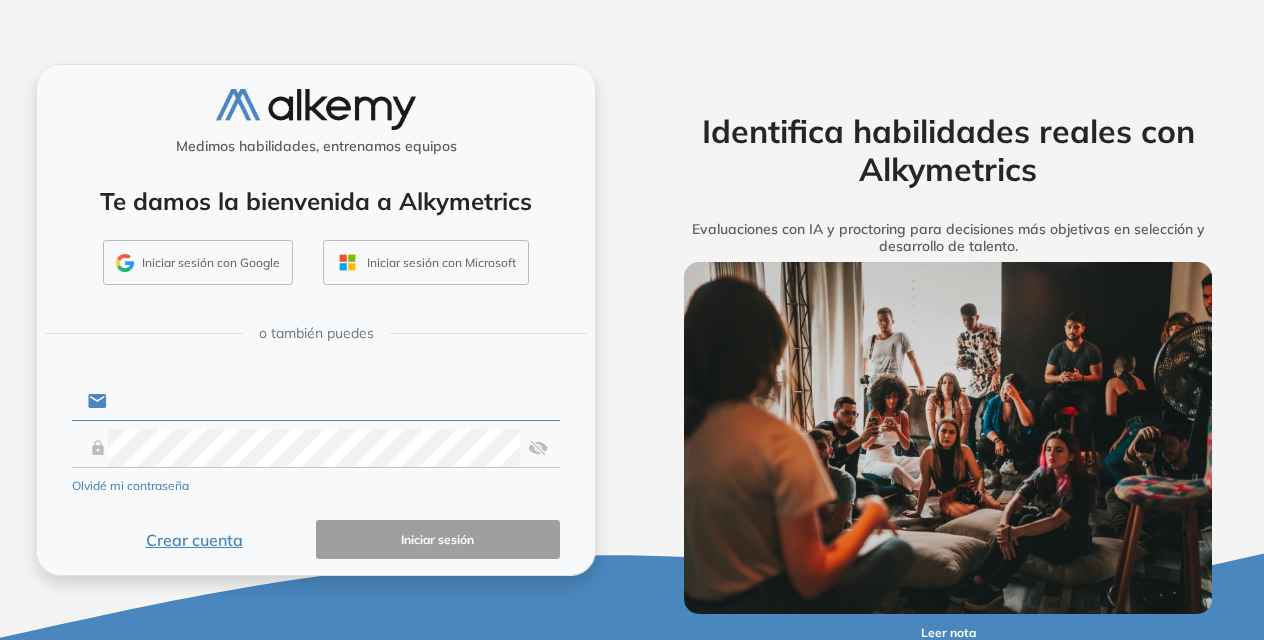 type on "**********" 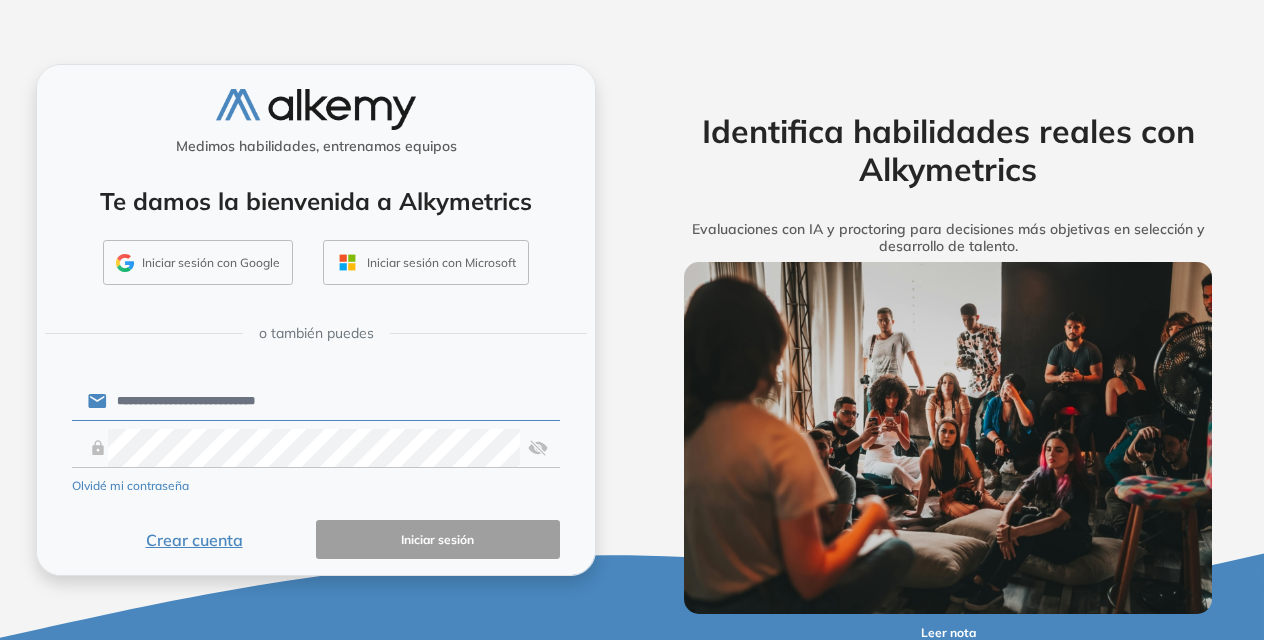 click on "**********" at bounding box center (316, 468) 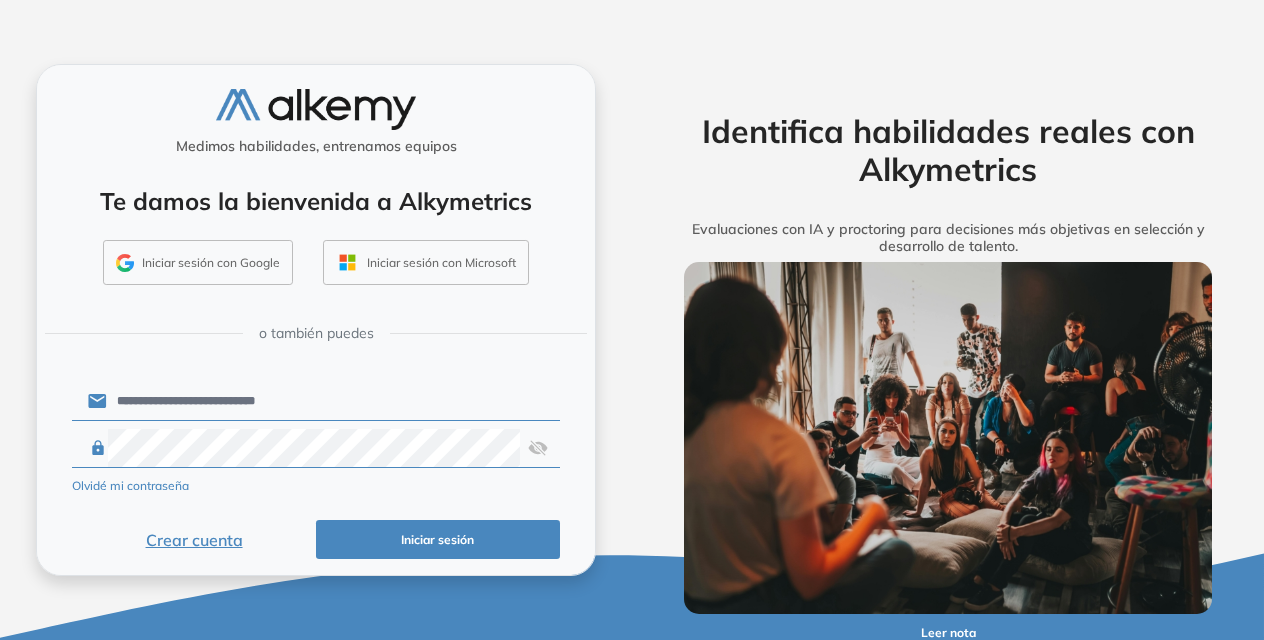 click on "Iniciar sesión" at bounding box center (438, 539) 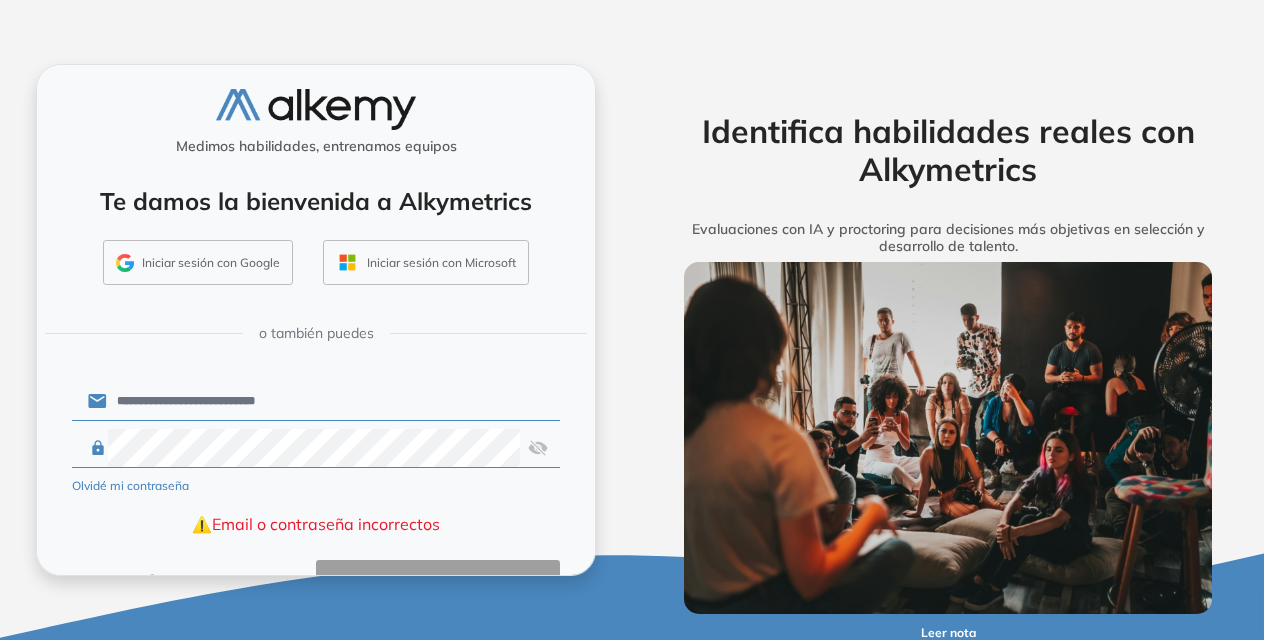 scroll, scrollTop: 90, scrollLeft: 0, axis: vertical 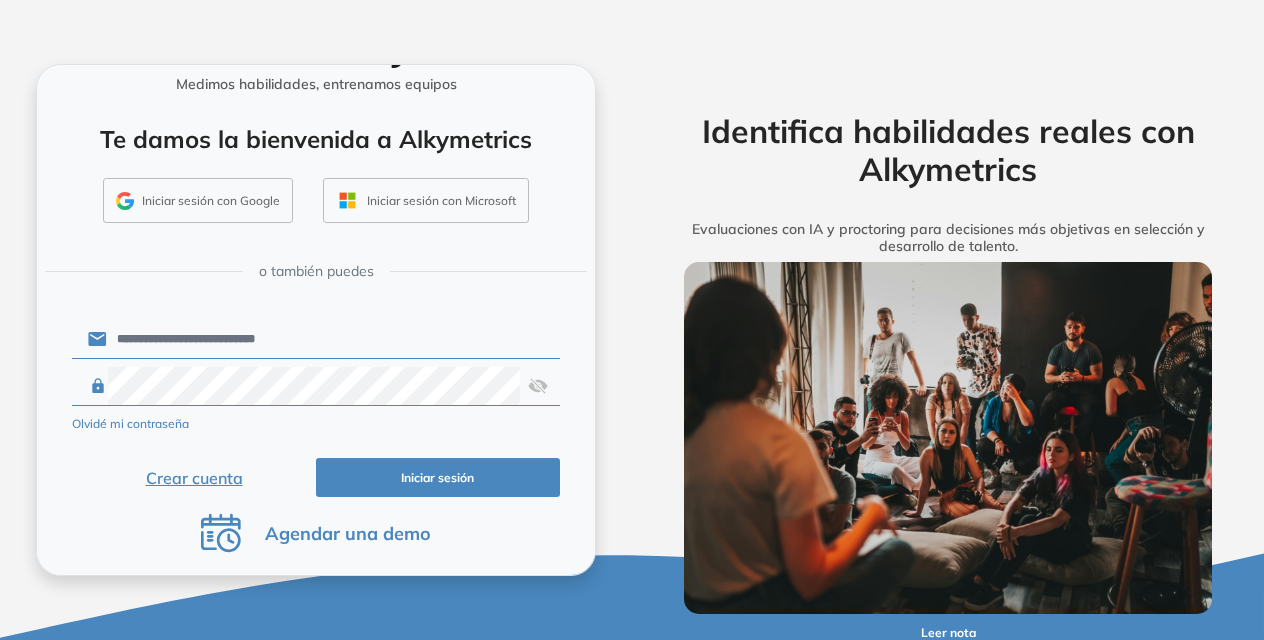 click on "Iniciar sesión" at bounding box center (438, 477) 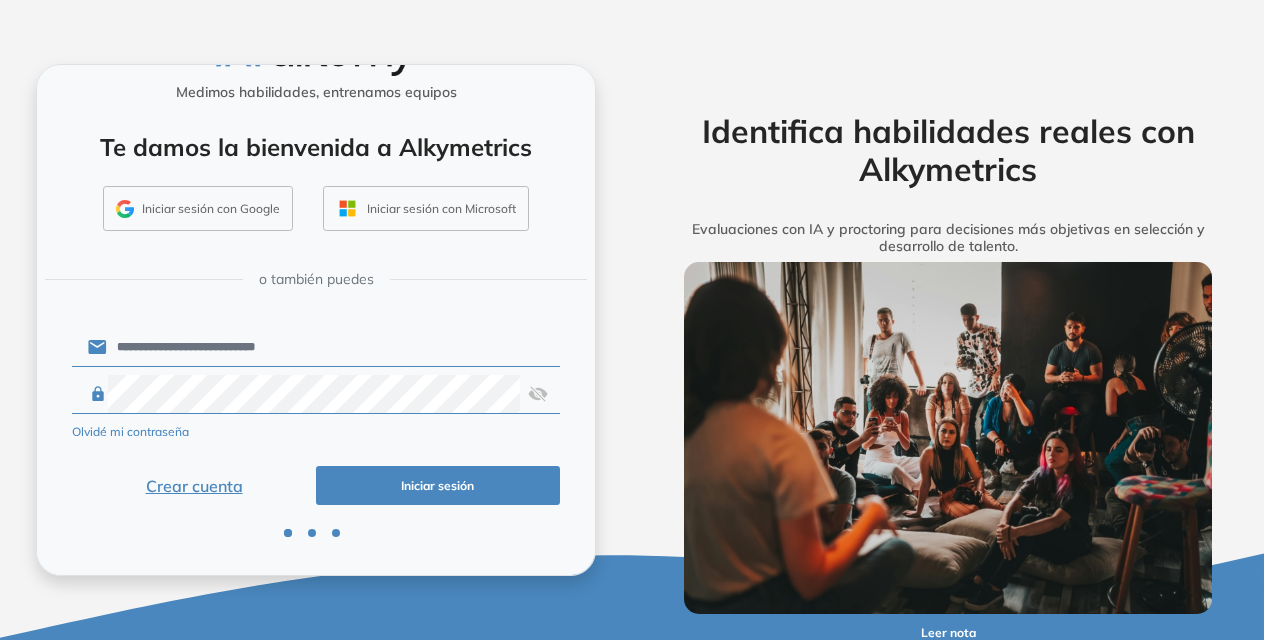 scroll, scrollTop: 90, scrollLeft: 0, axis: vertical 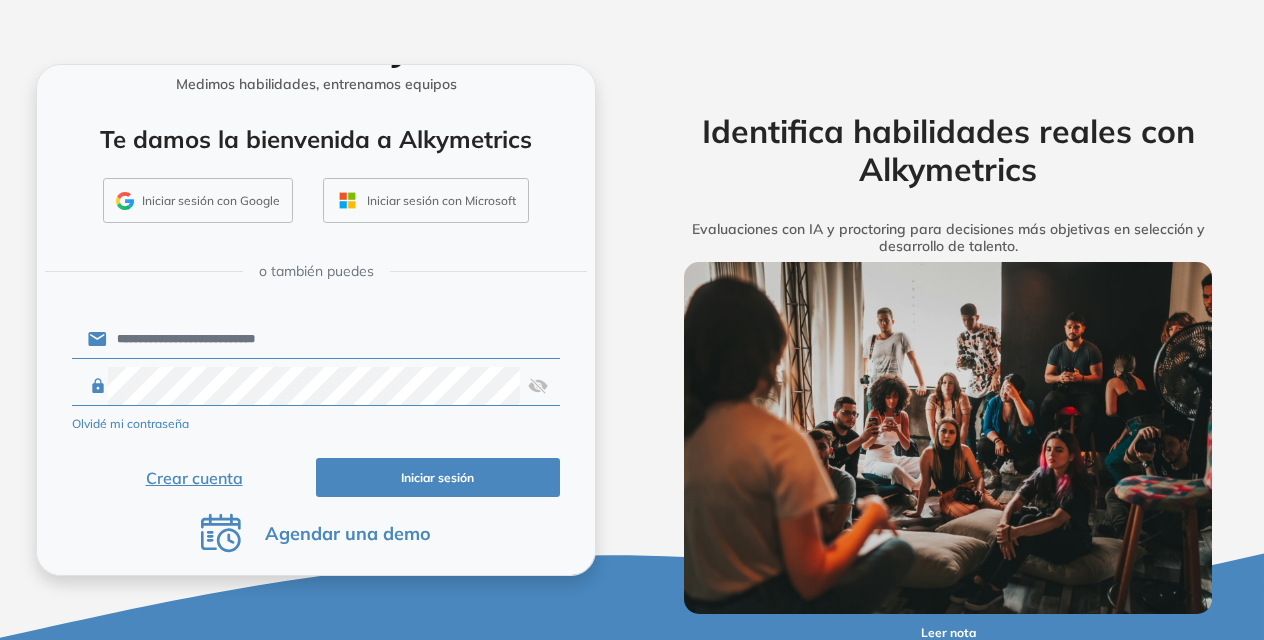 click on "Iniciar sesión" at bounding box center (438, 477) 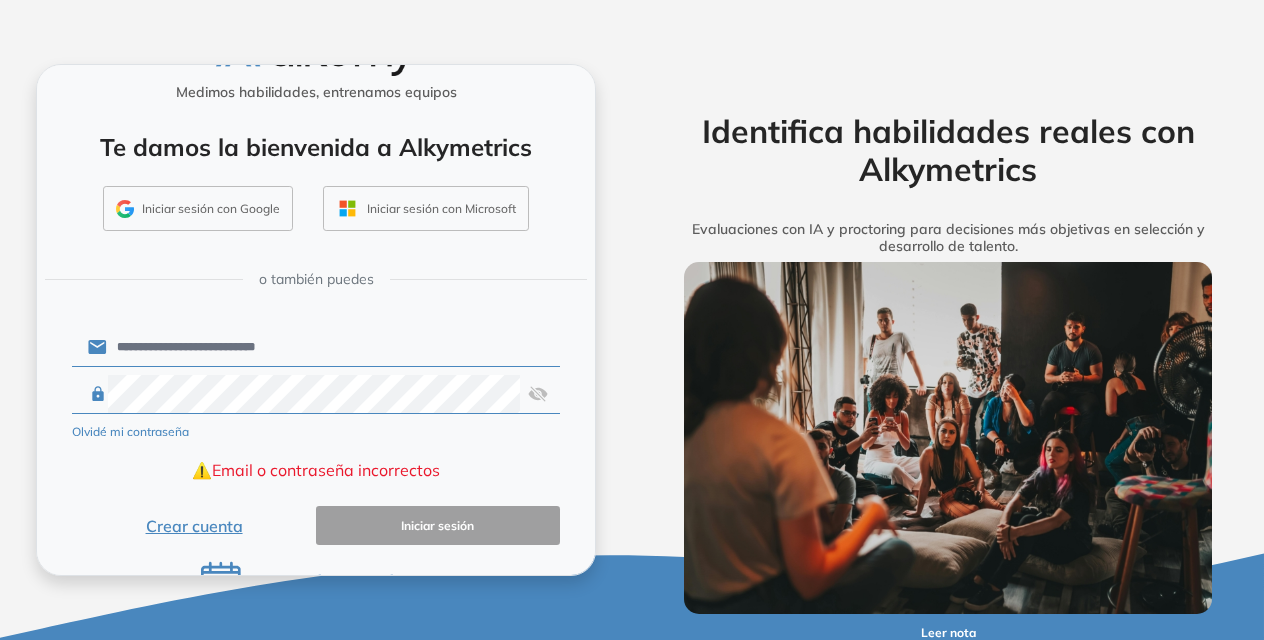 scroll, scrollTop: 90, scrollLeft: 0, axis: vertical 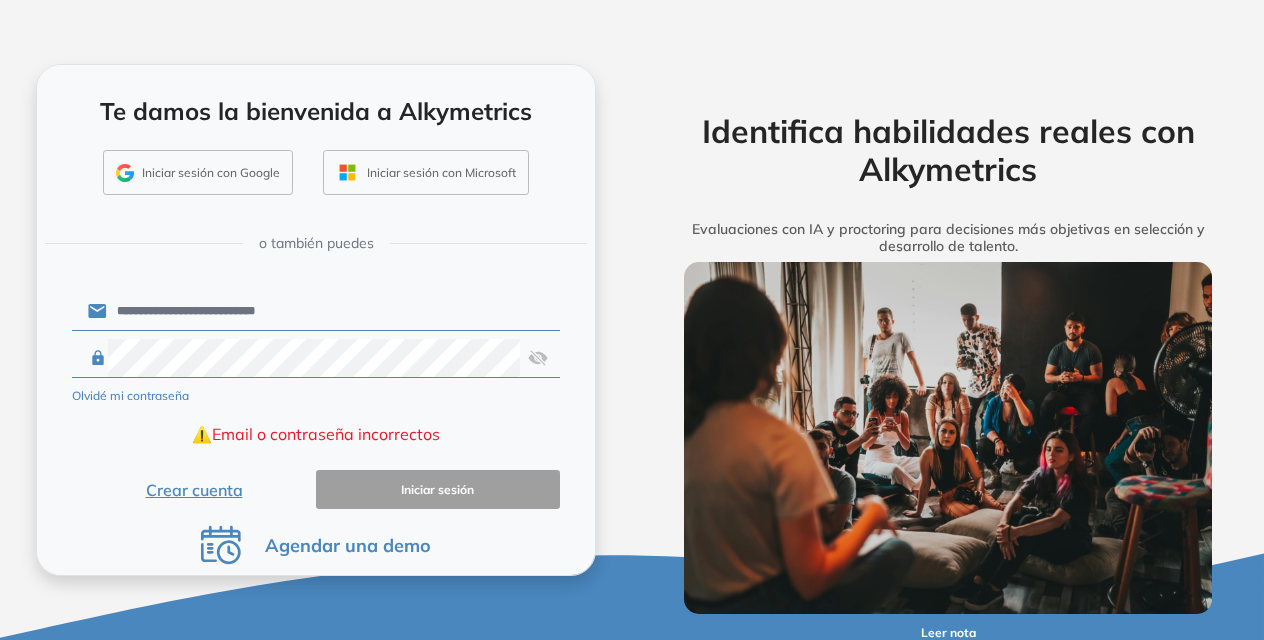 click on "**********" at bounding box center [316, 398] 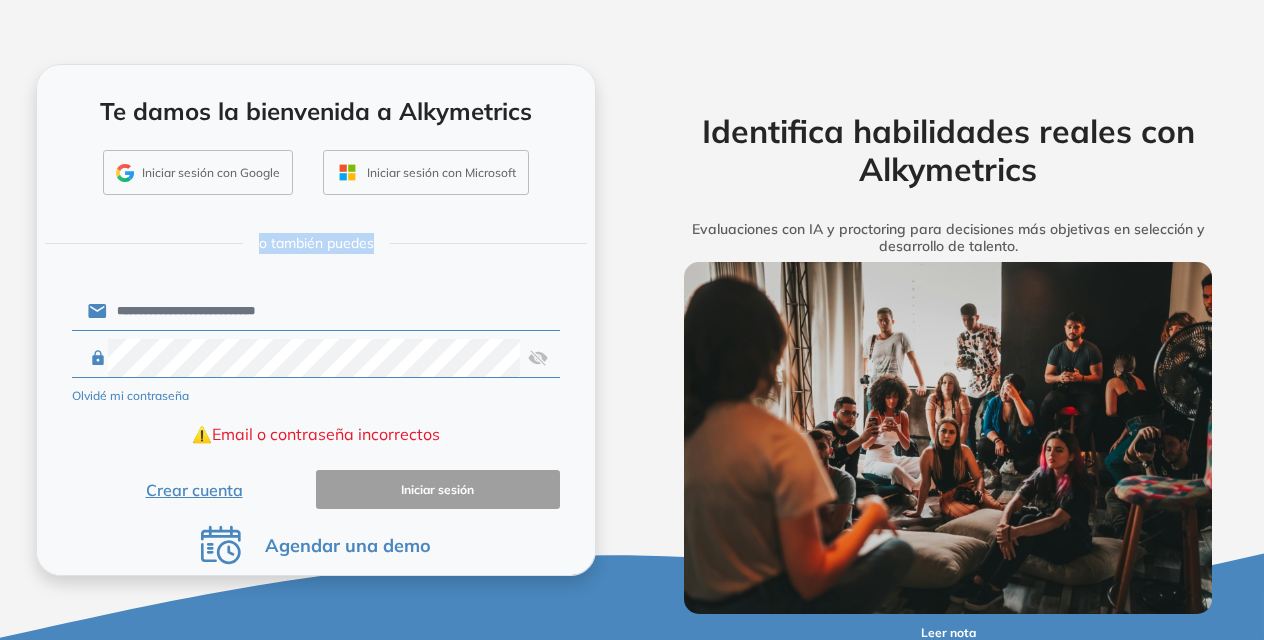 click on "**********" at bounding box center (316, 398) 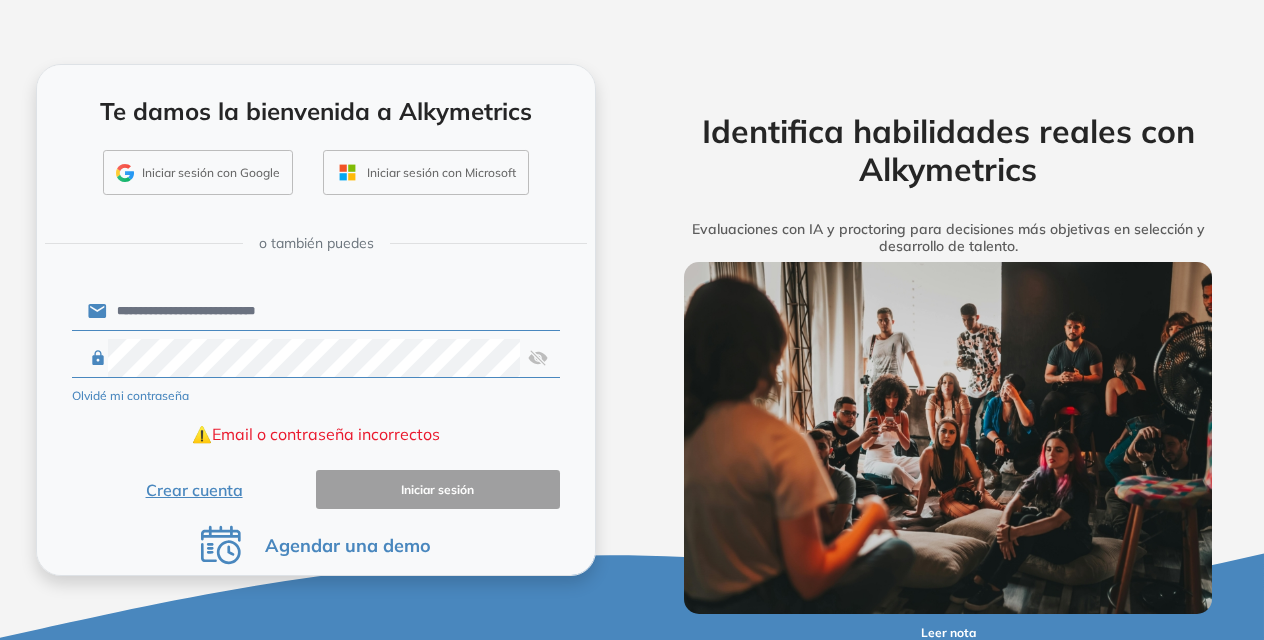 click on "Olvidé mi contraseña" at bounding box center [130, 396] 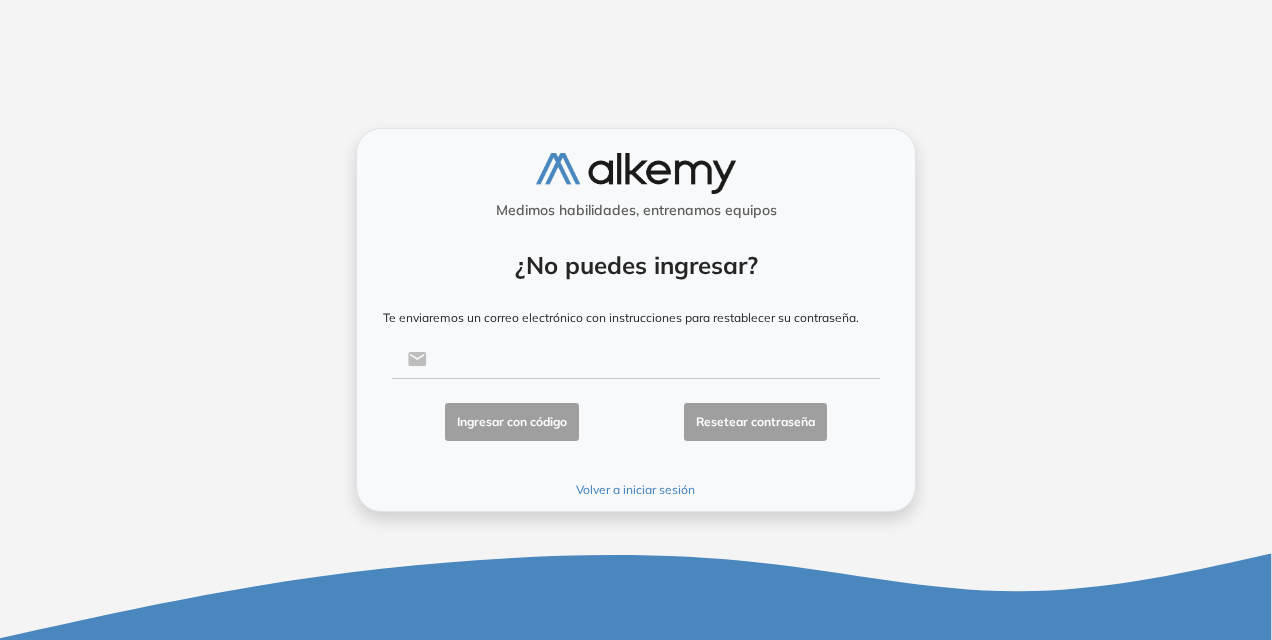 click at bounding box center (653, 359) 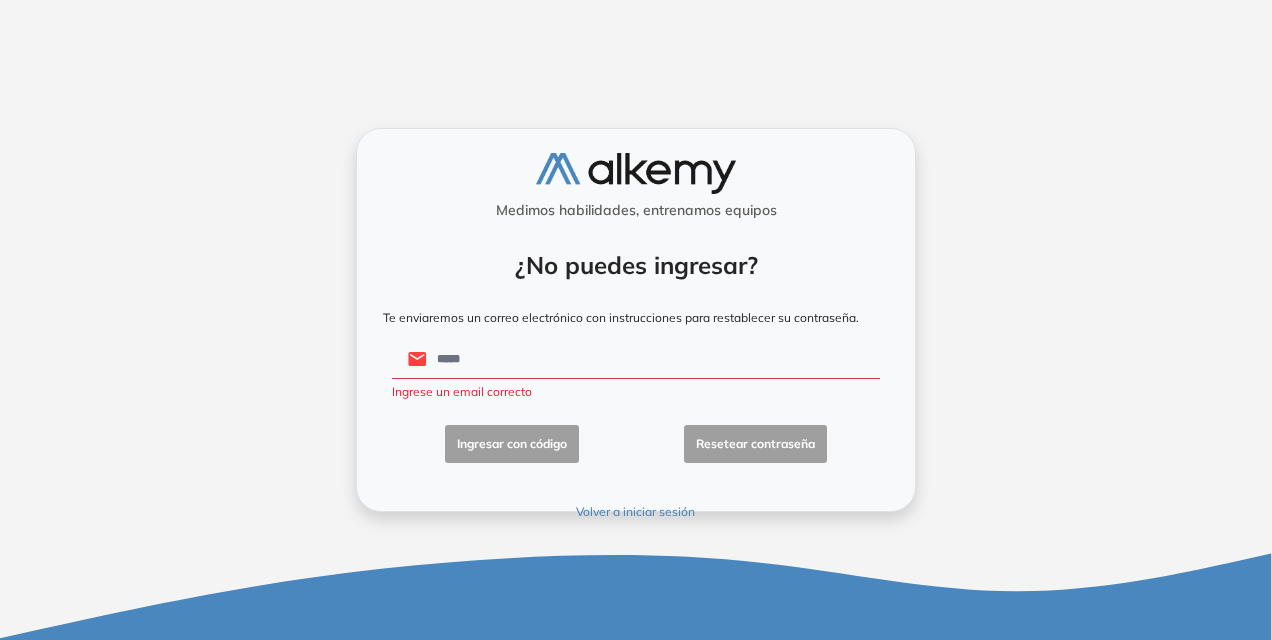 type on "**********" 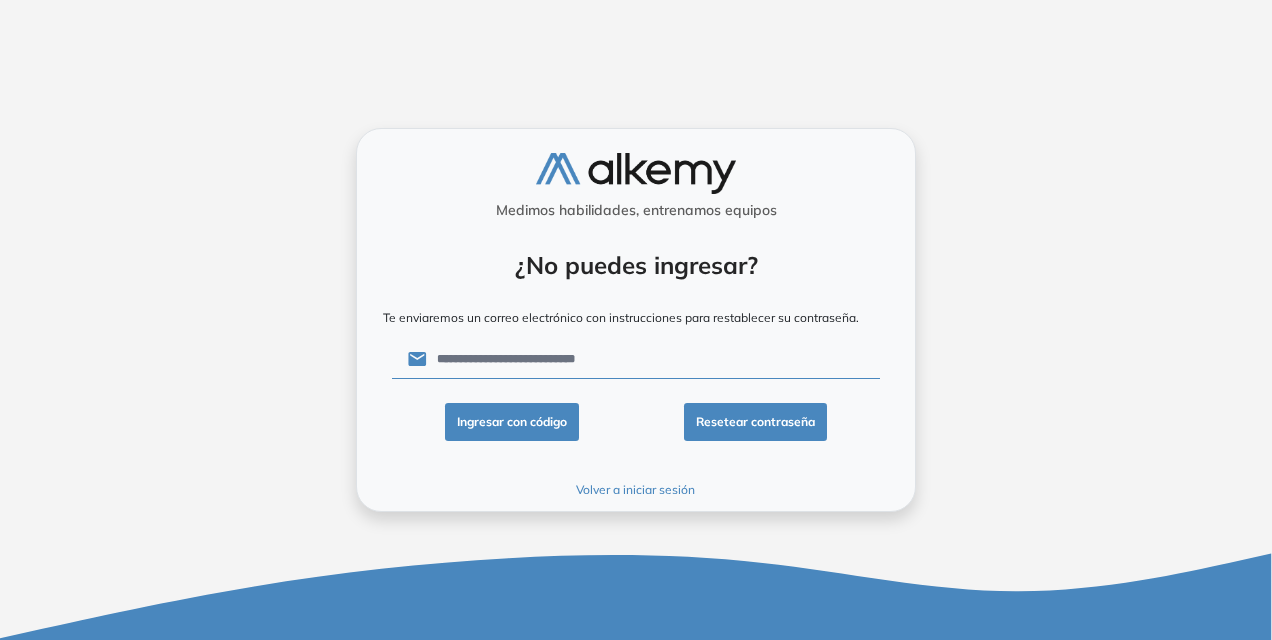 click on "Resetear contraseña" at bounding box center [755, 422] 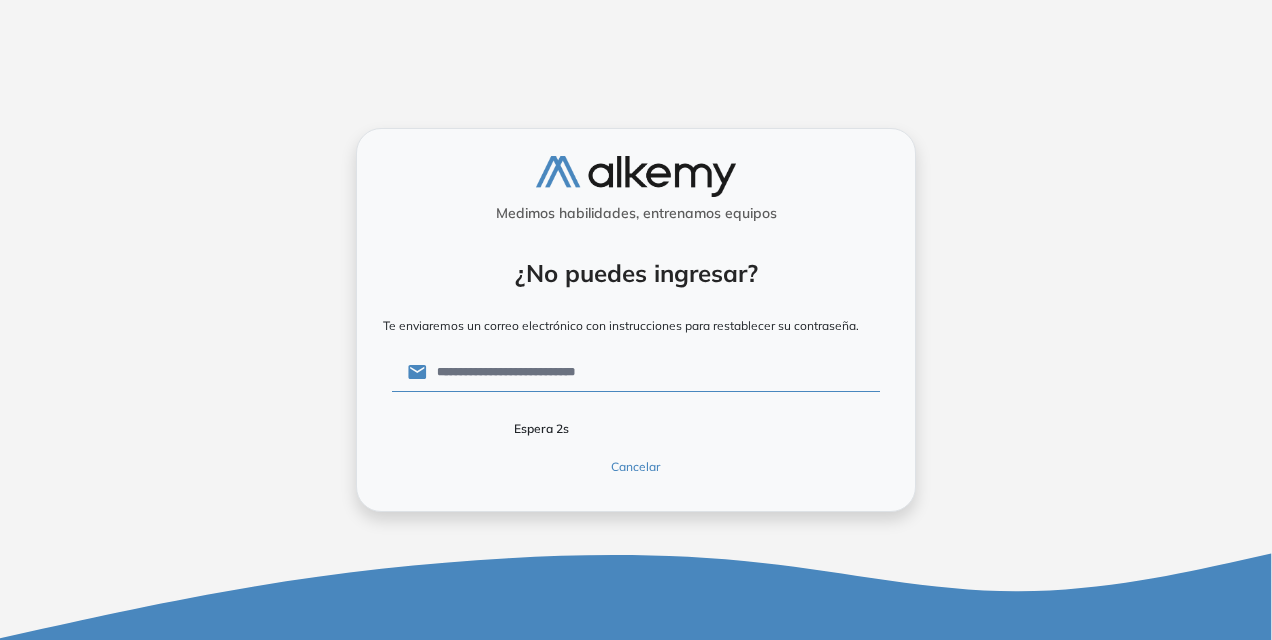 click on "Cancelar" at bounding box center [636, 467] 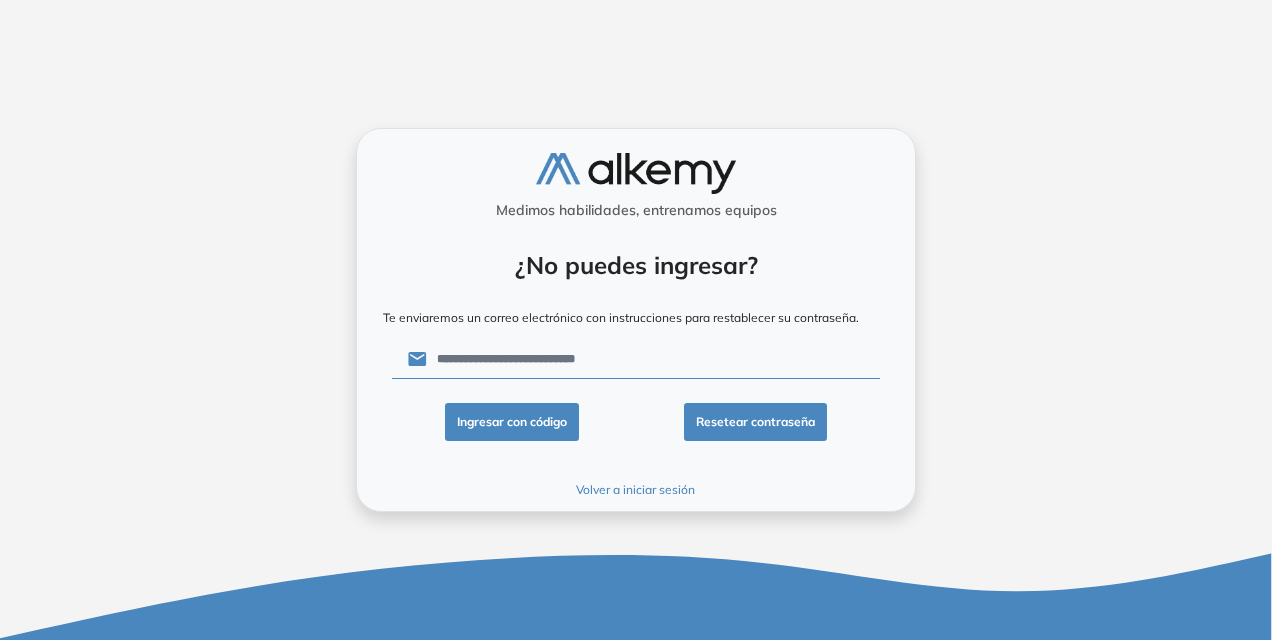 click on "Volver a iniciar sesión" at bounding box center (636, 490) 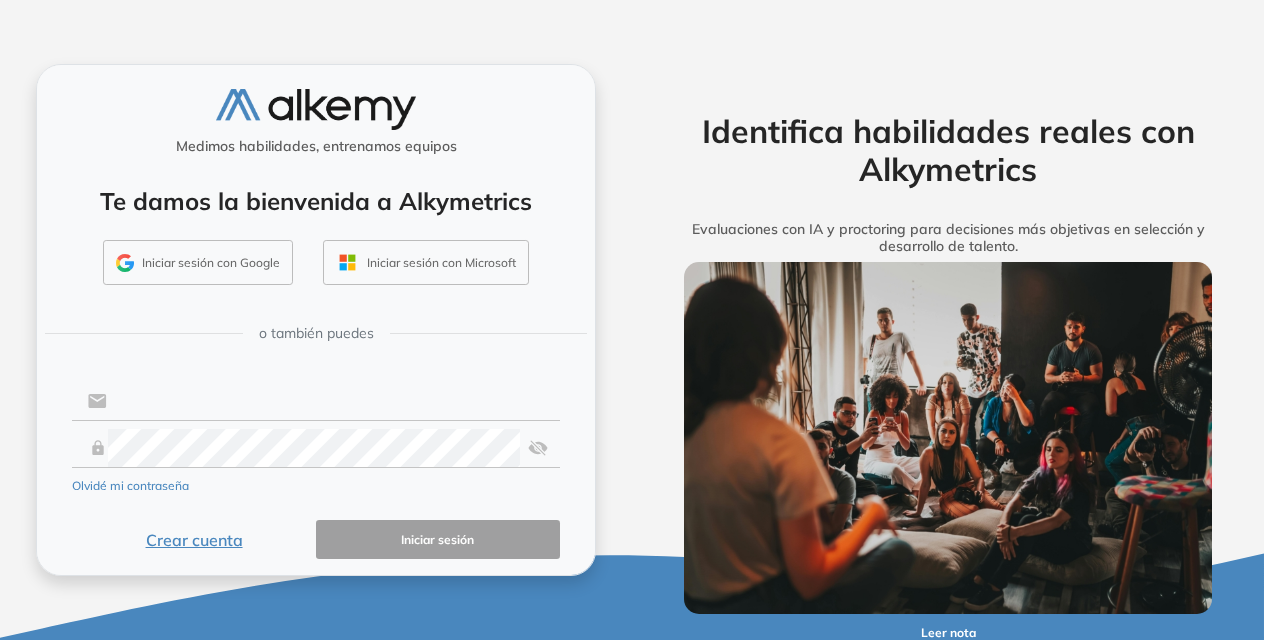 click at bounding box center [333, 401] 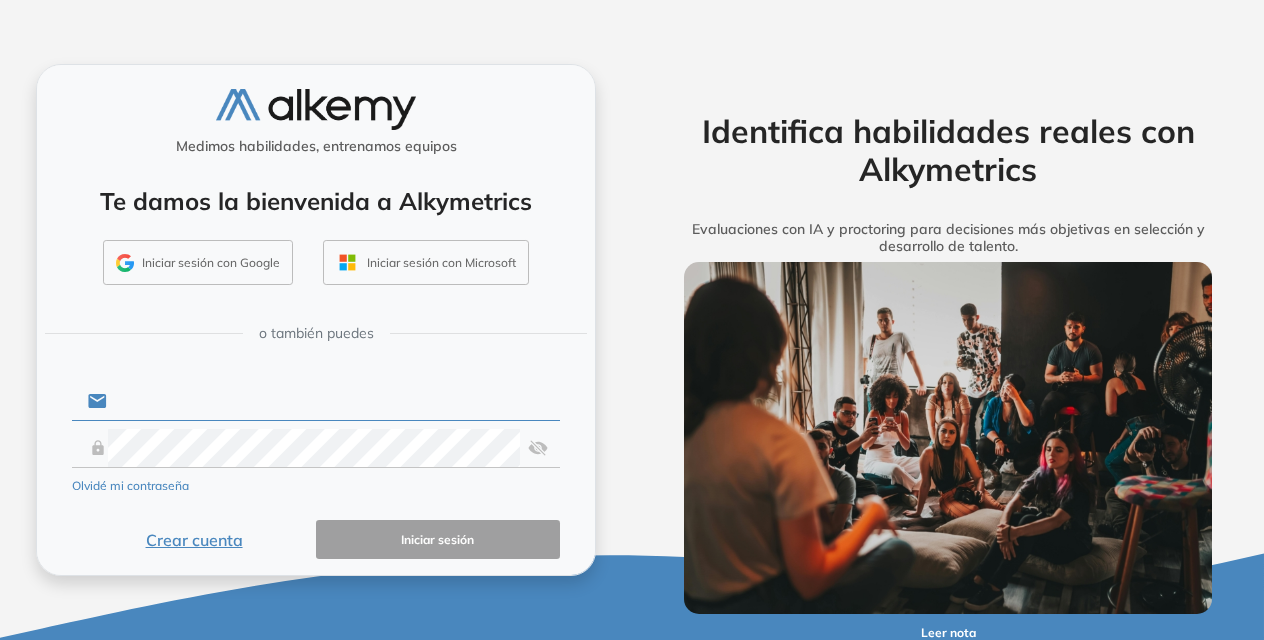 type on "**********" 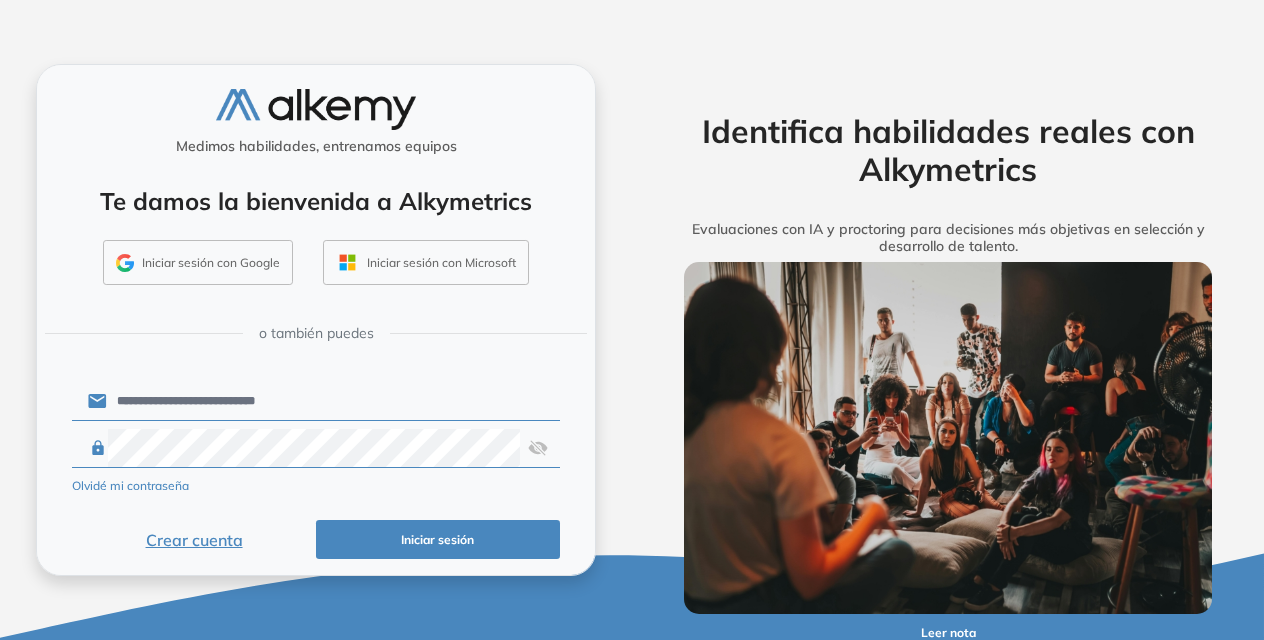 click on "Iniciar sesión" at bounding box center [438, 539] 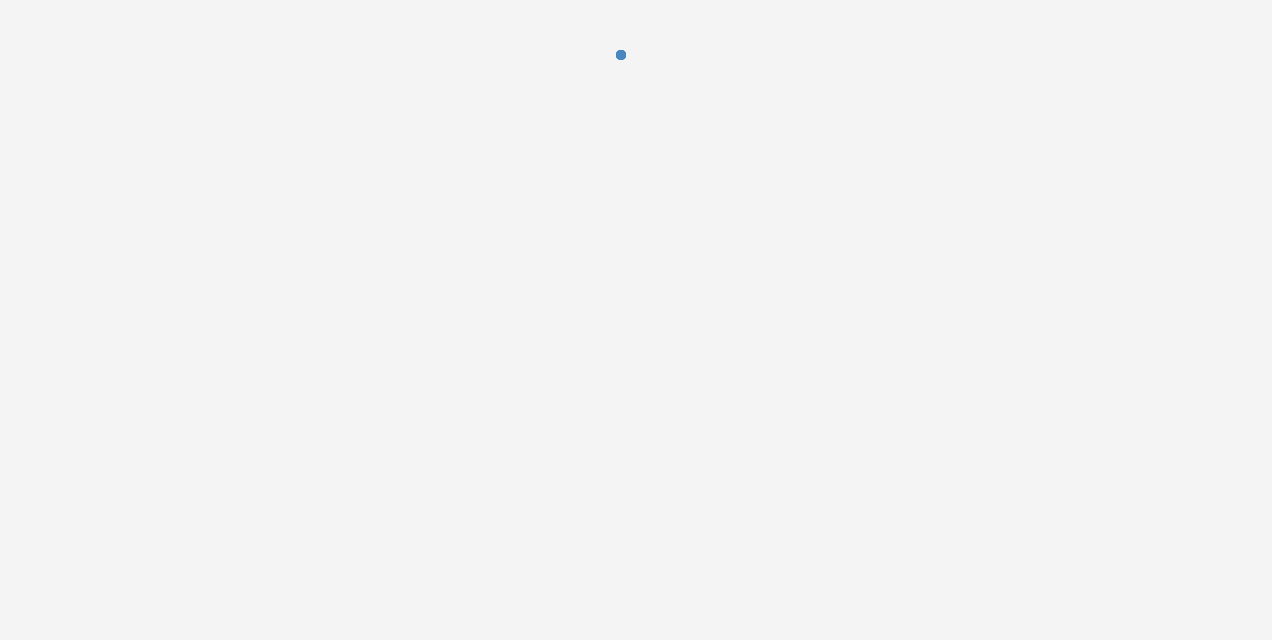 scroll, scrollTop: 0, scrollLeft: 0, axis: both 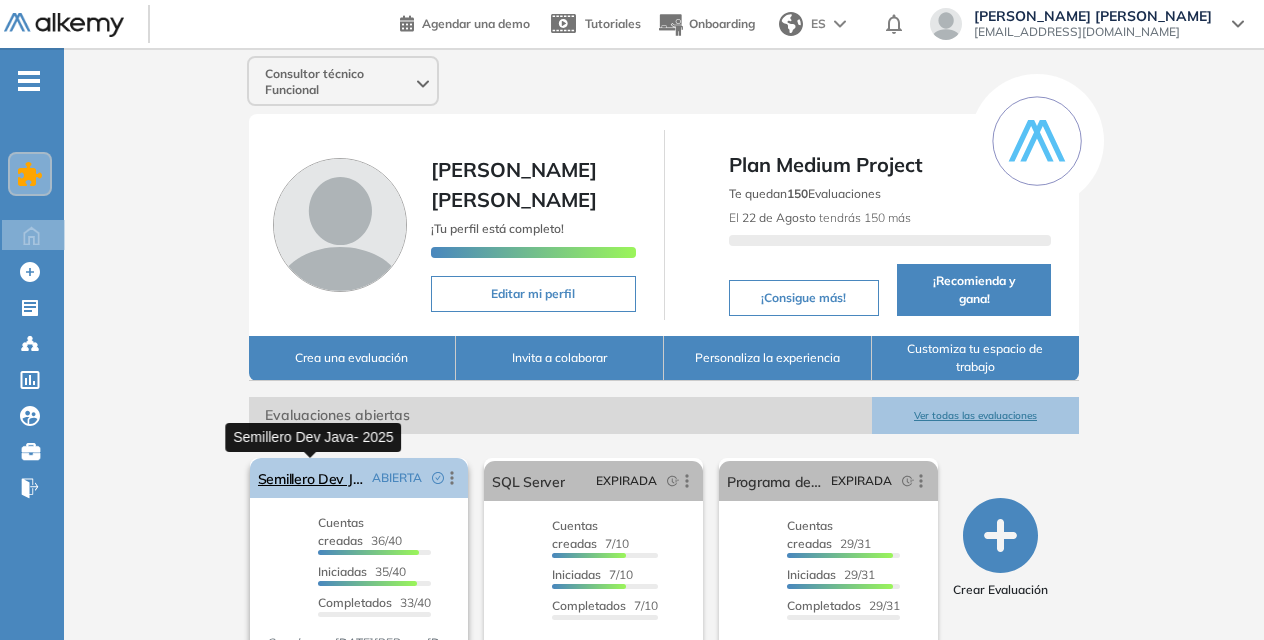 click on "Semillero Dev Java- 2025" at bounding box center (311, 478) 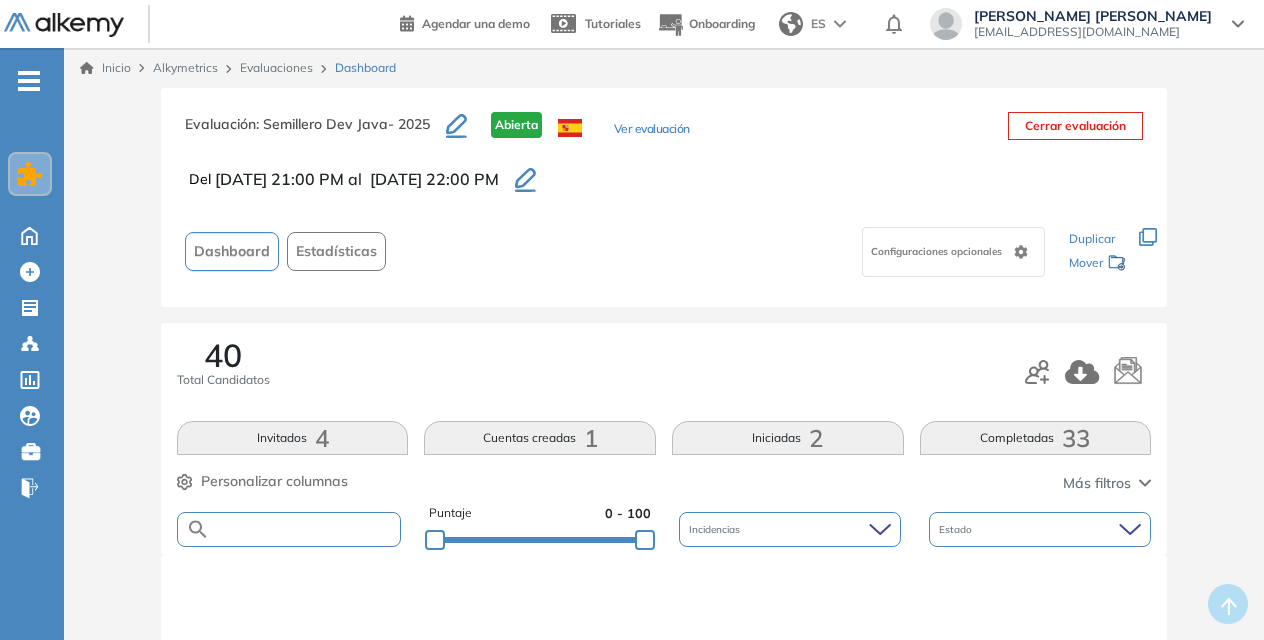 click at bounding box center (305, 529) 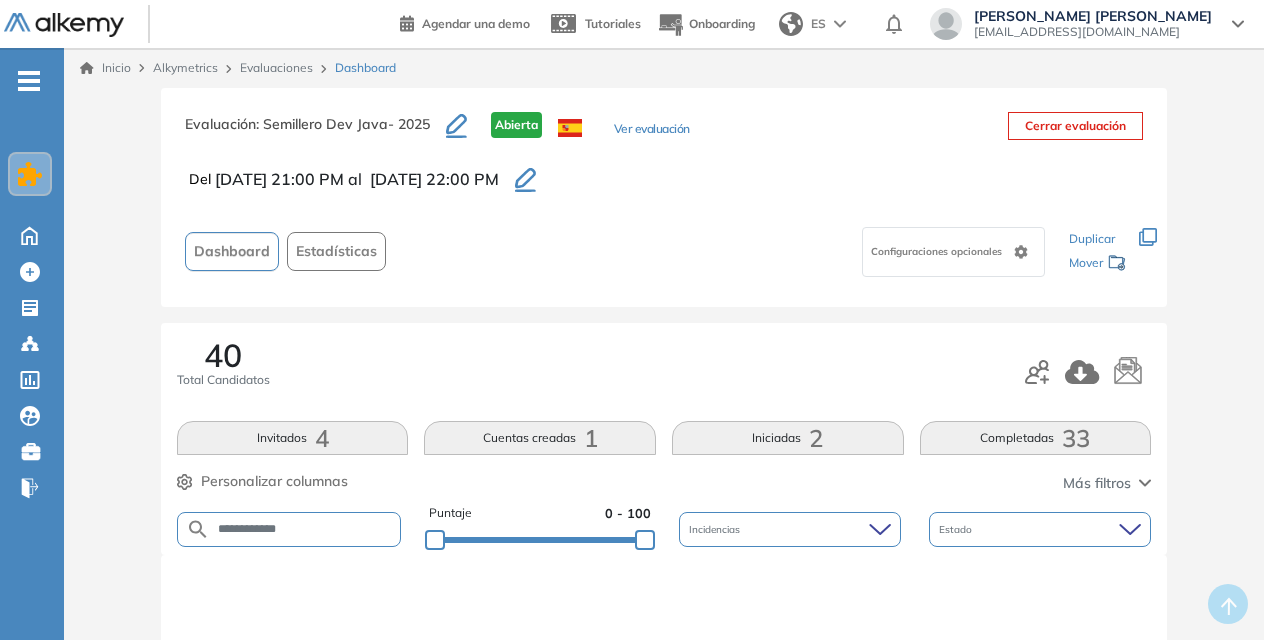 type on "**********" 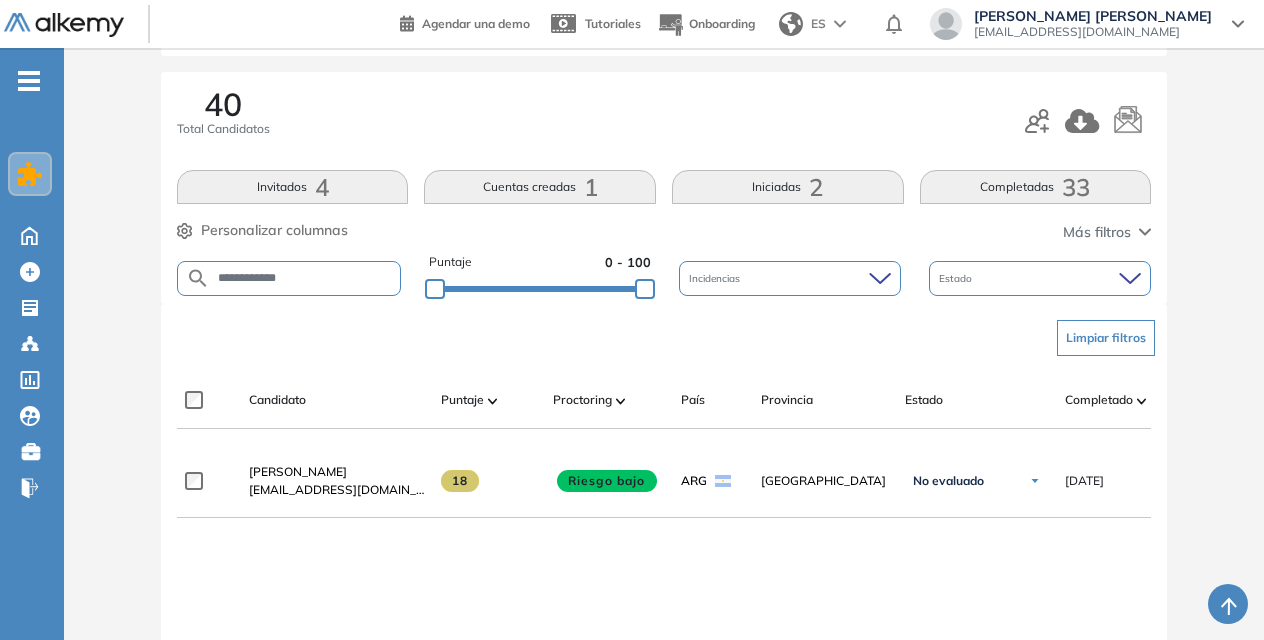 scroll, scrollTop: 252, scrollLeft: 0, axis: vertical 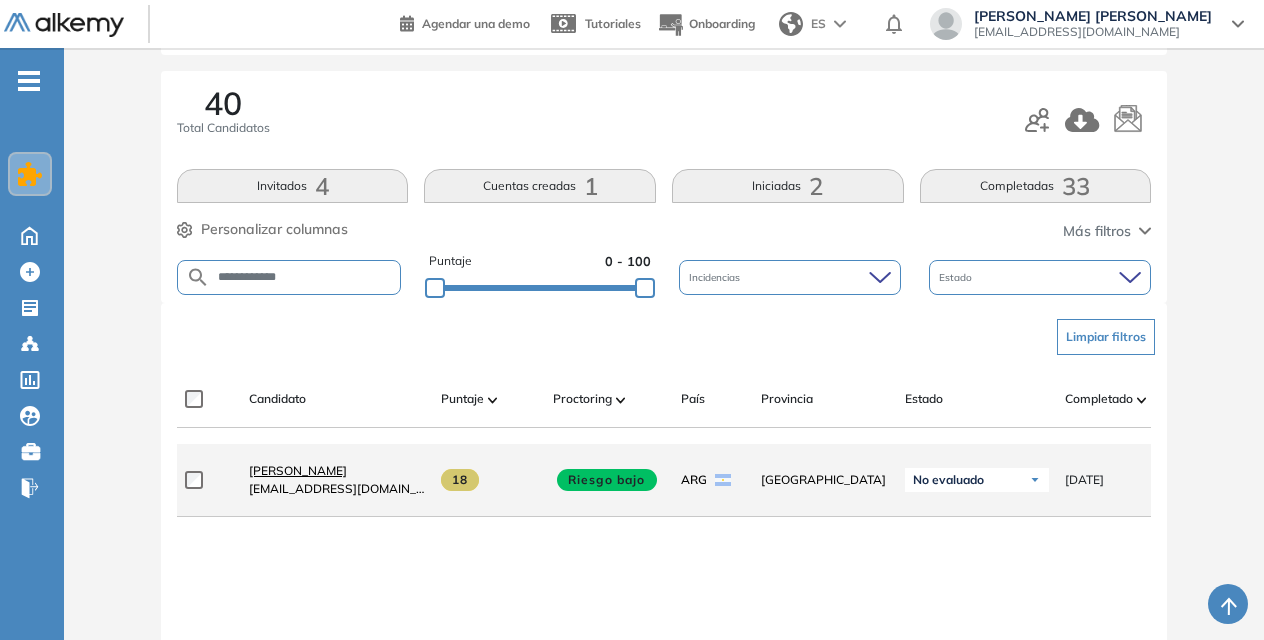 click on "[PERSON_NAME]" at bounding box center [298, 470] 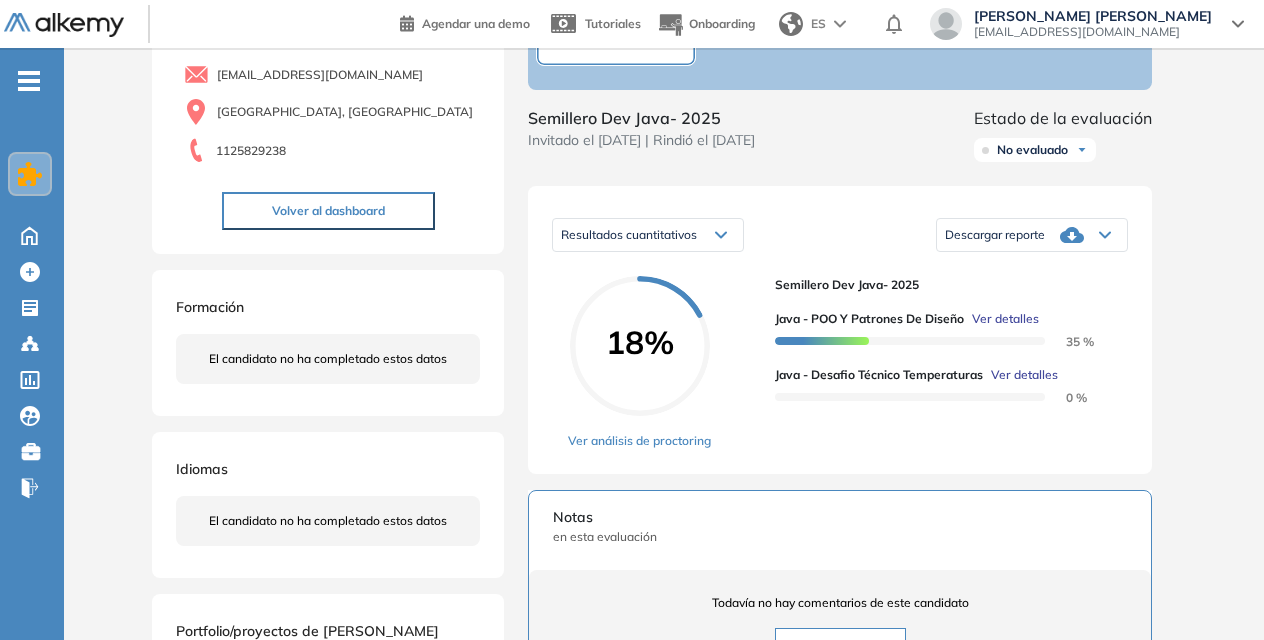 scroll, scrollTop: 181, scrollLeft: 0, axis: vertical 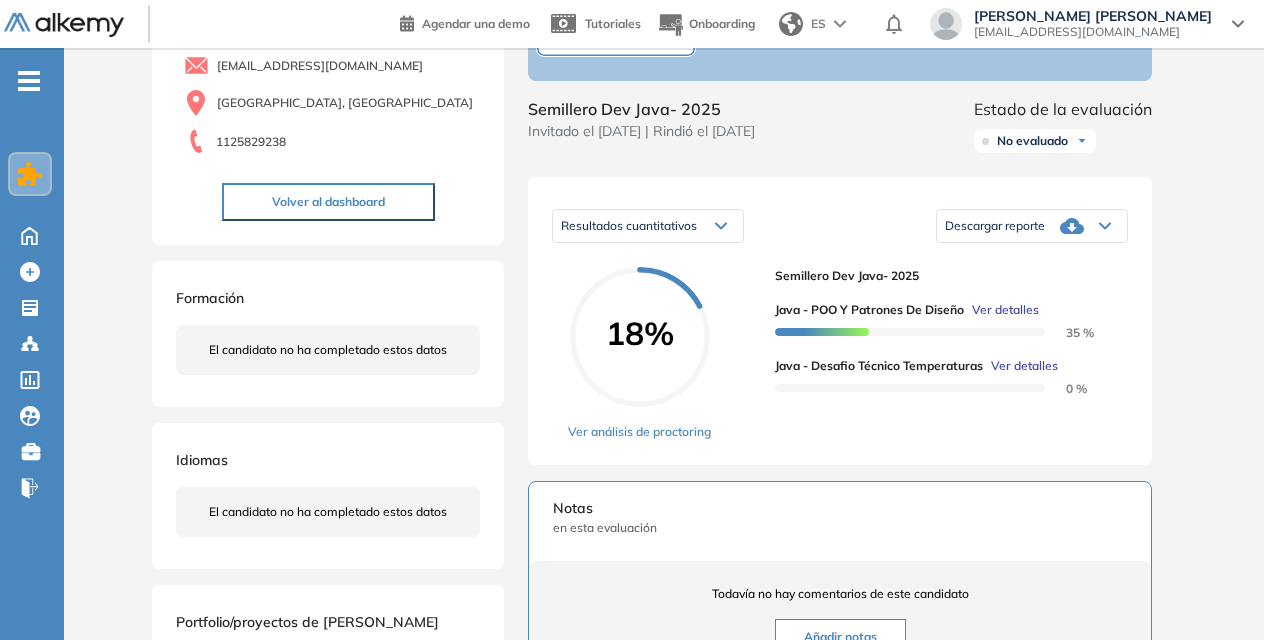 click on "Descargar reporte" at bounding box center [1032, 226] 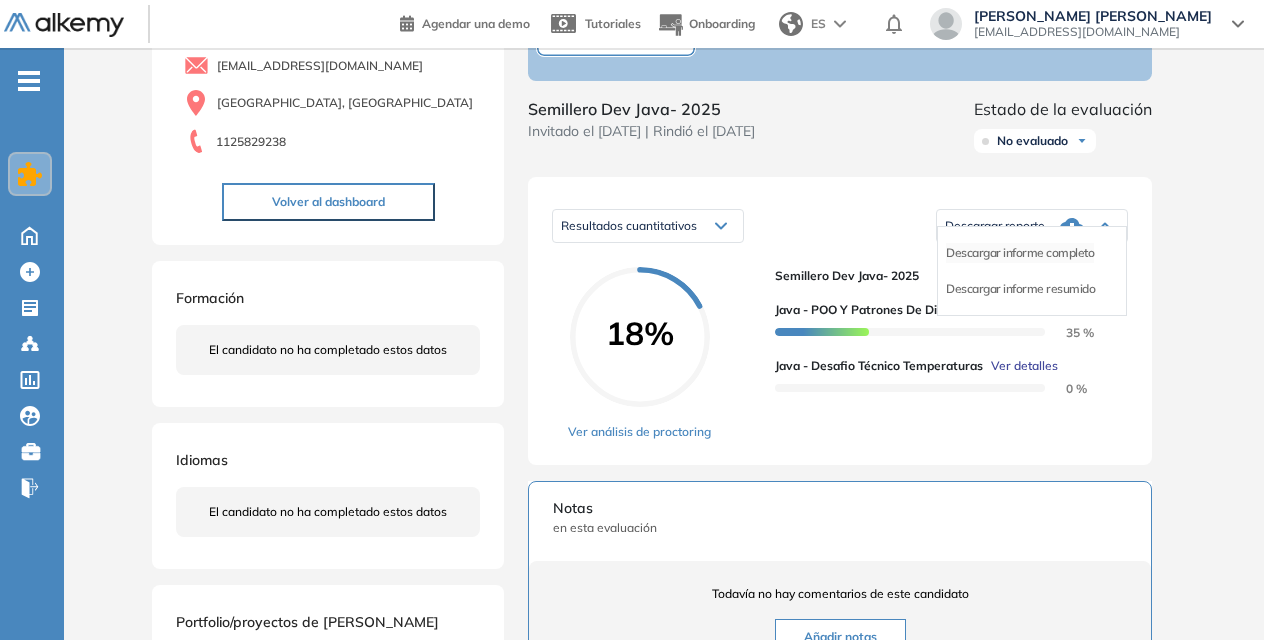 click on "Descargar informe completo" at bounding box center (1020, 253) 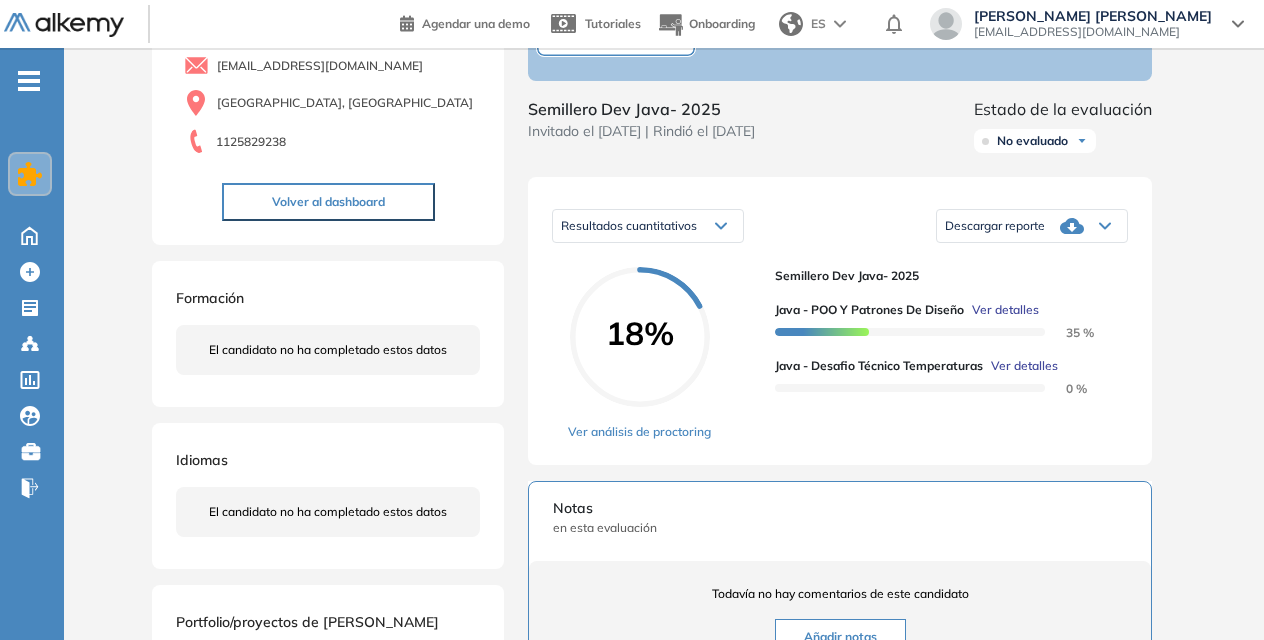 scroll, scrollTop: 0, scrollLeft: 0, axis: both 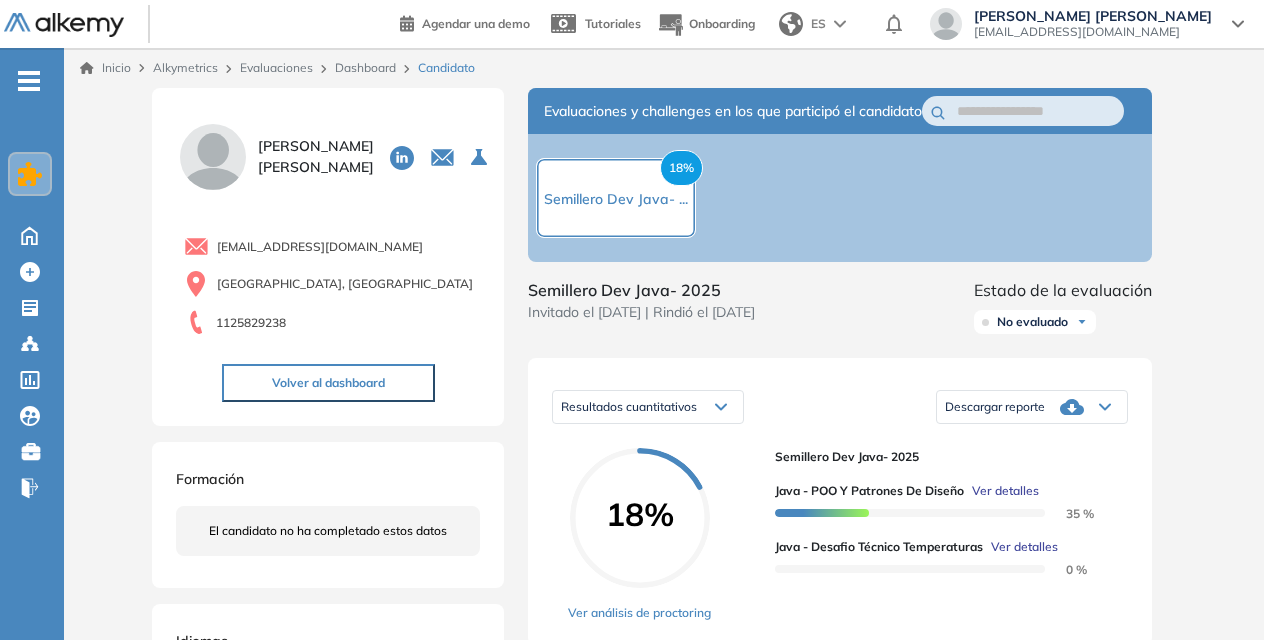 click on "Dashboard" at bounding box center (365, 67) 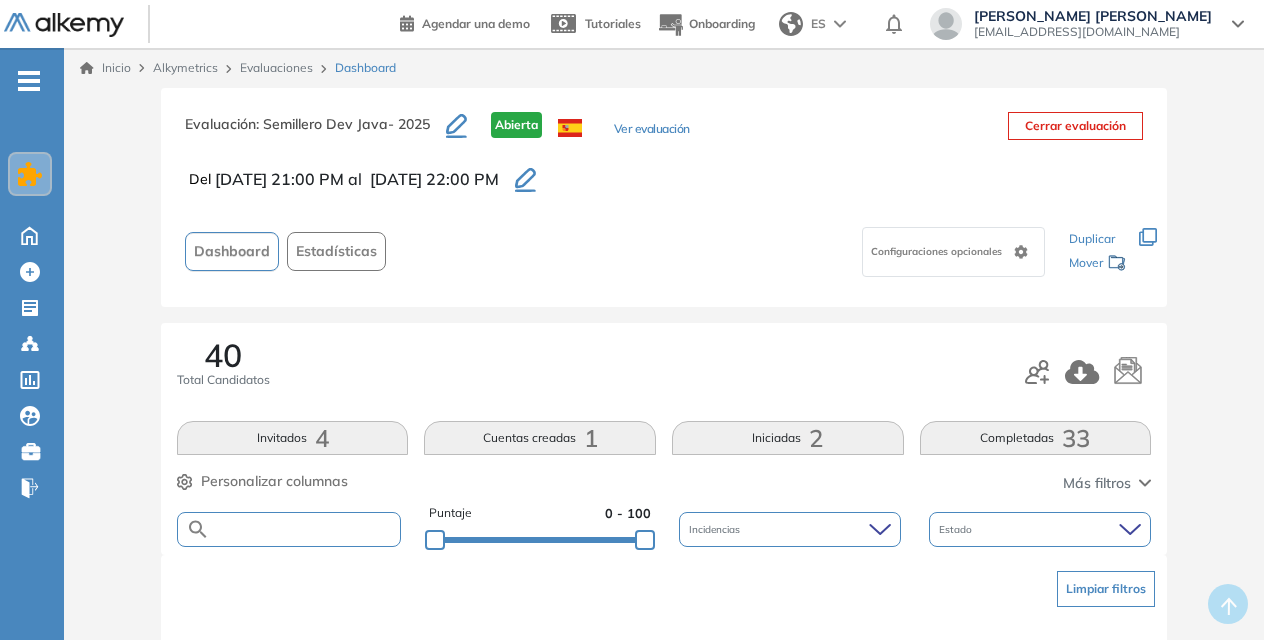 click at bounding box center [305, 529] 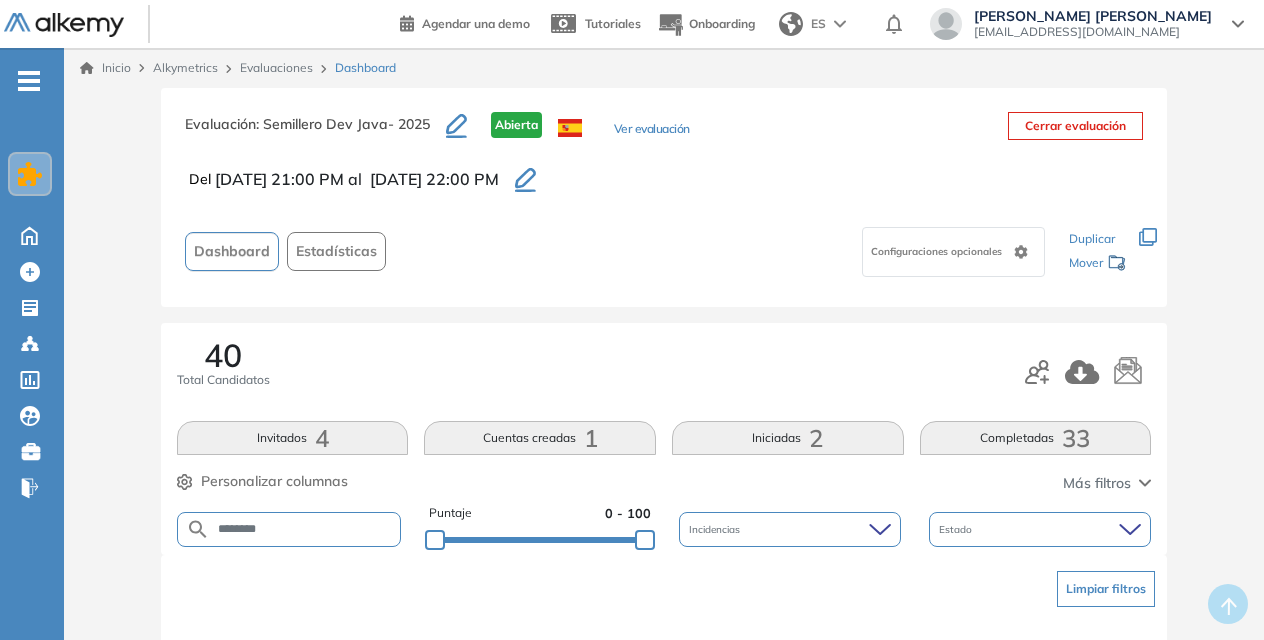 type on "********" 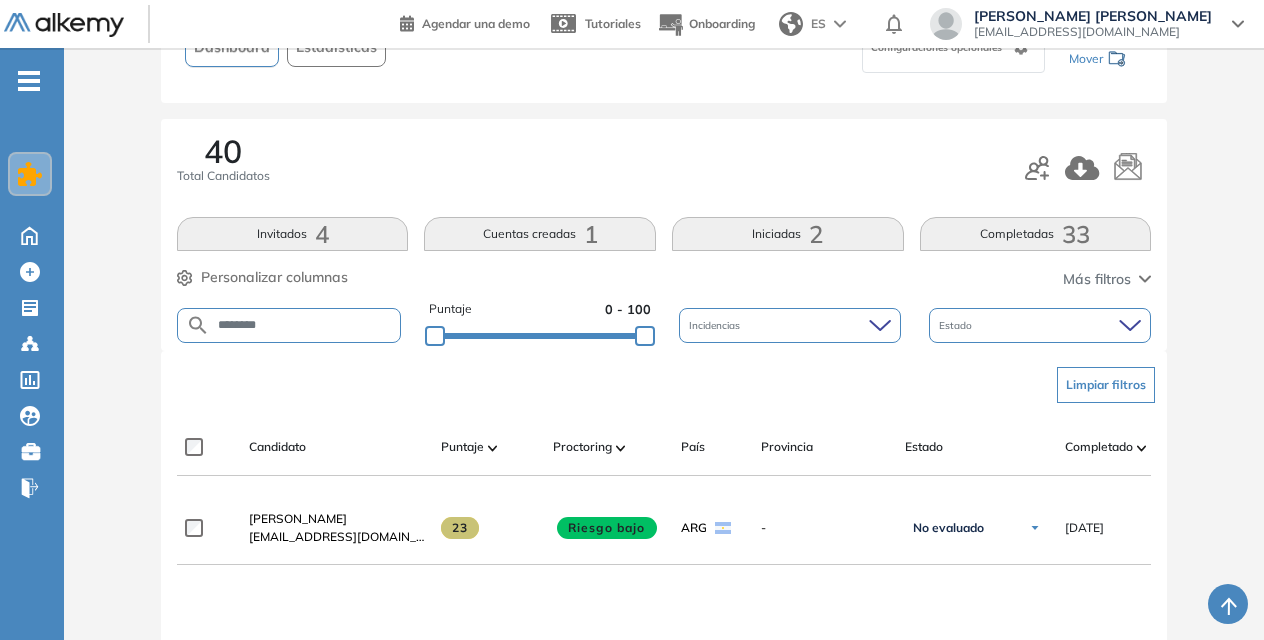 scroll, scrollTop: 206, scrollLeft: 0, axis: vertical 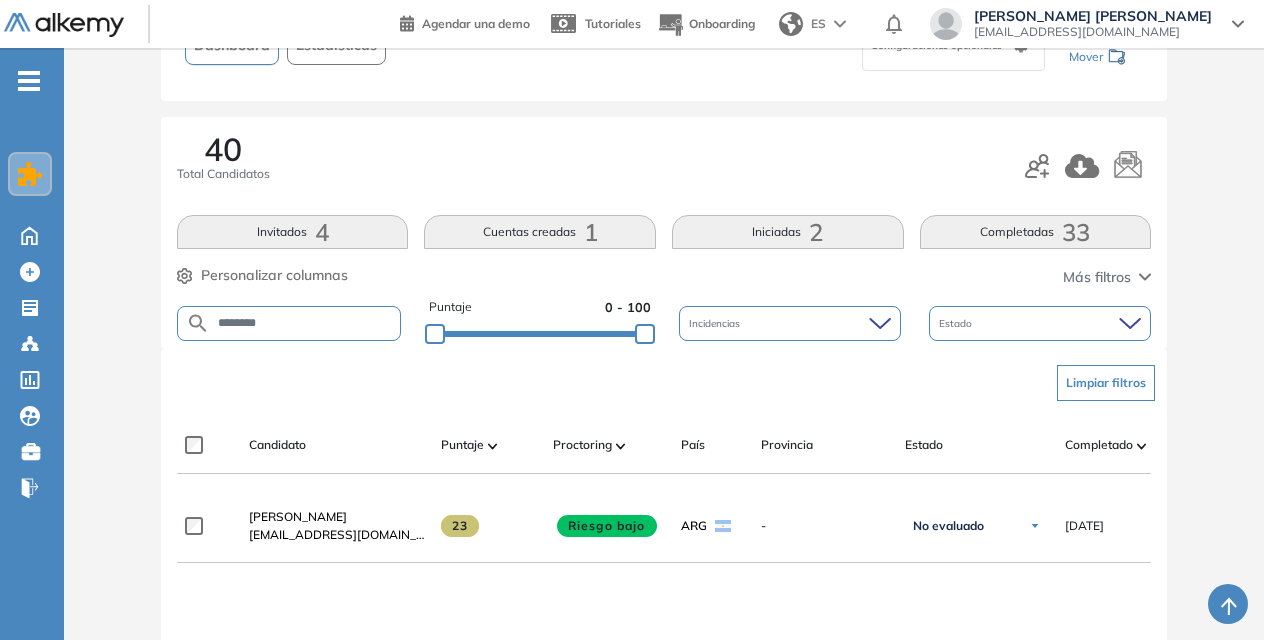 click on "[PERSON_NAME]" at bounding box center (298, 516) 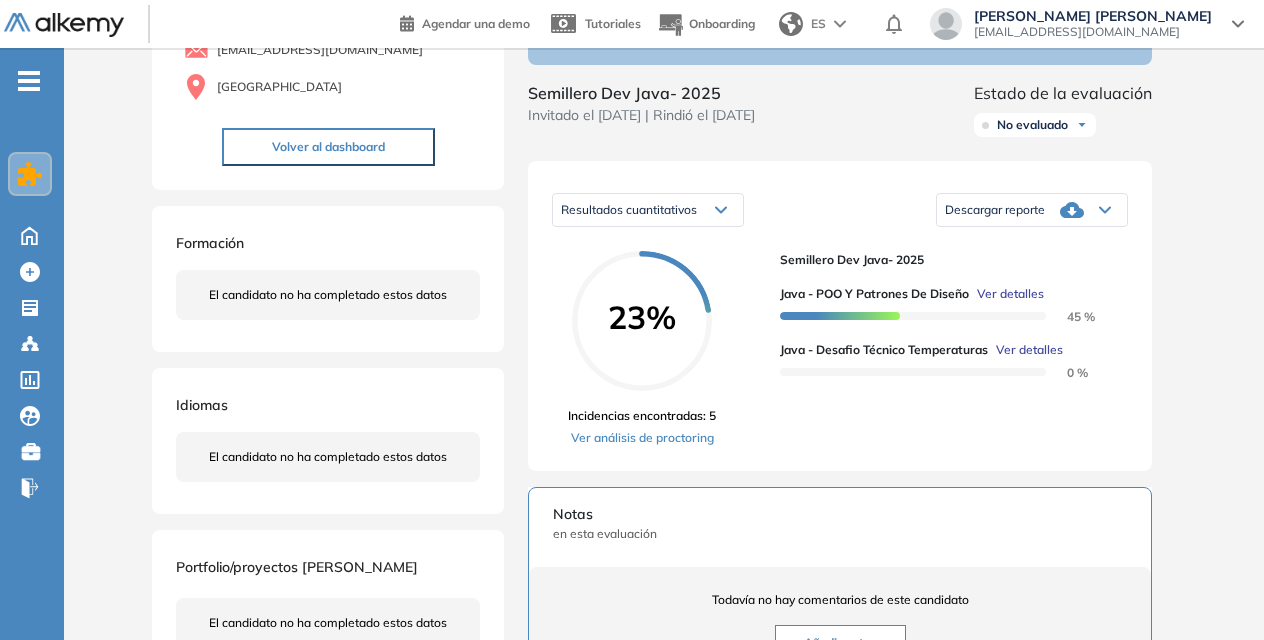 scroll, scrollTop: 198, scrollLeft: 0, axis: vertical 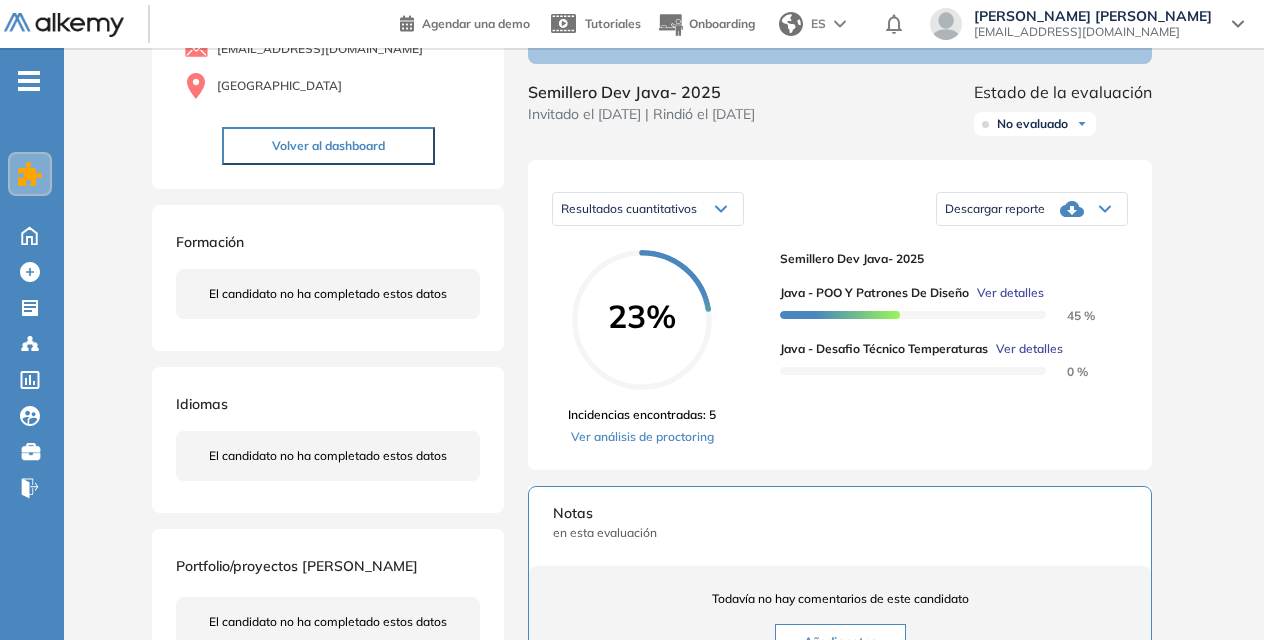 click 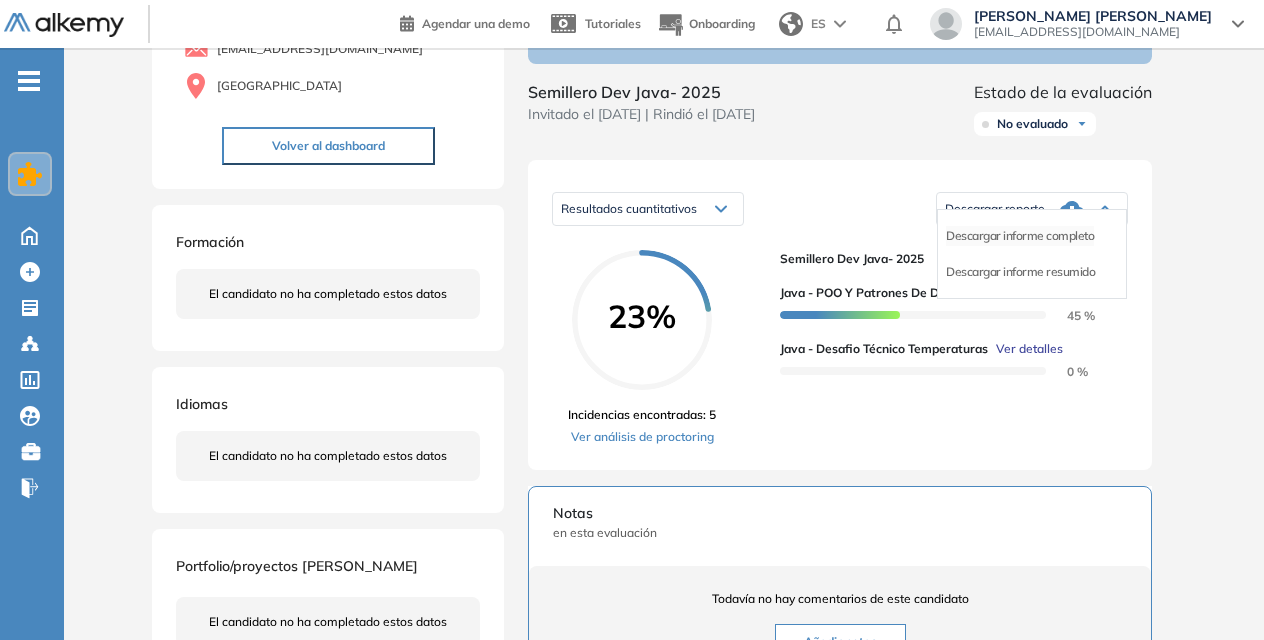 click on "Descargar informe completo" at bounding box center (1020, 236) 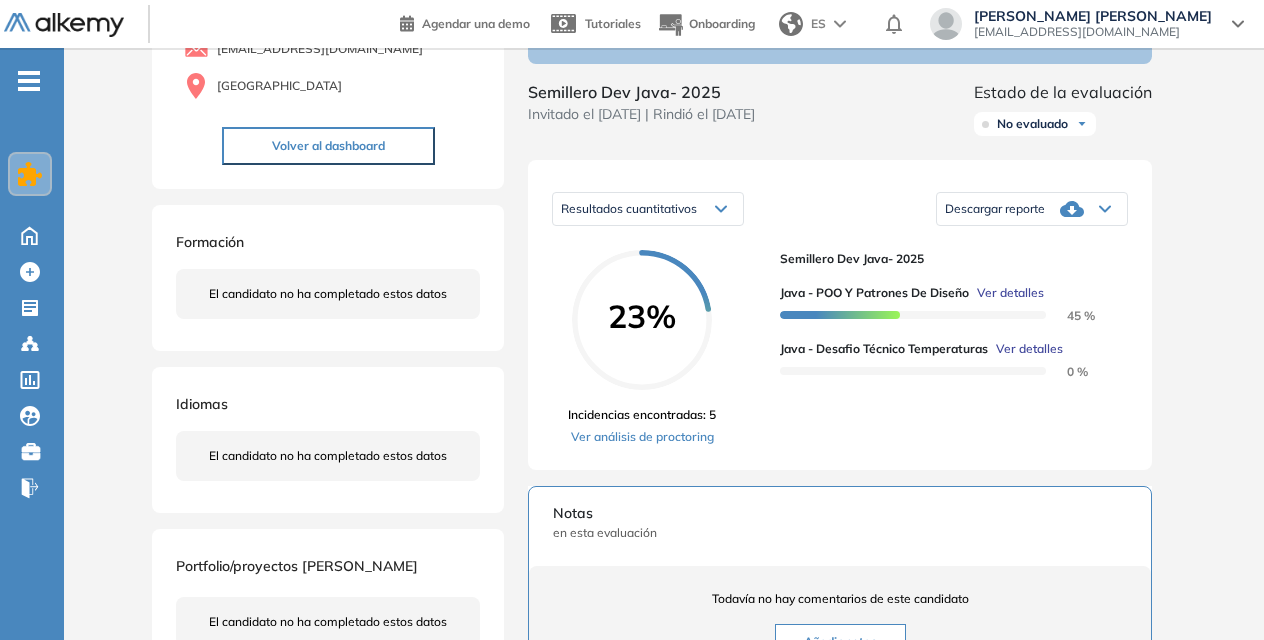 scroll, scrollTop: 0, scrollLeft: 0, axis: both 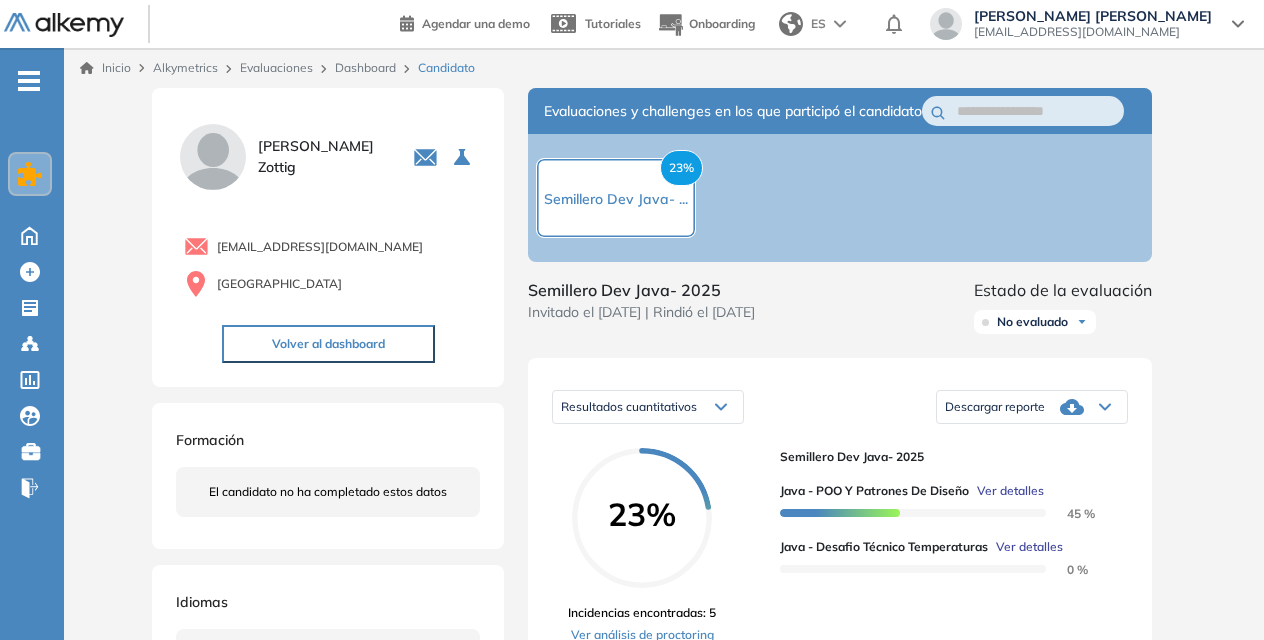 click on "Dashboard" at bounding box center (365, 67) 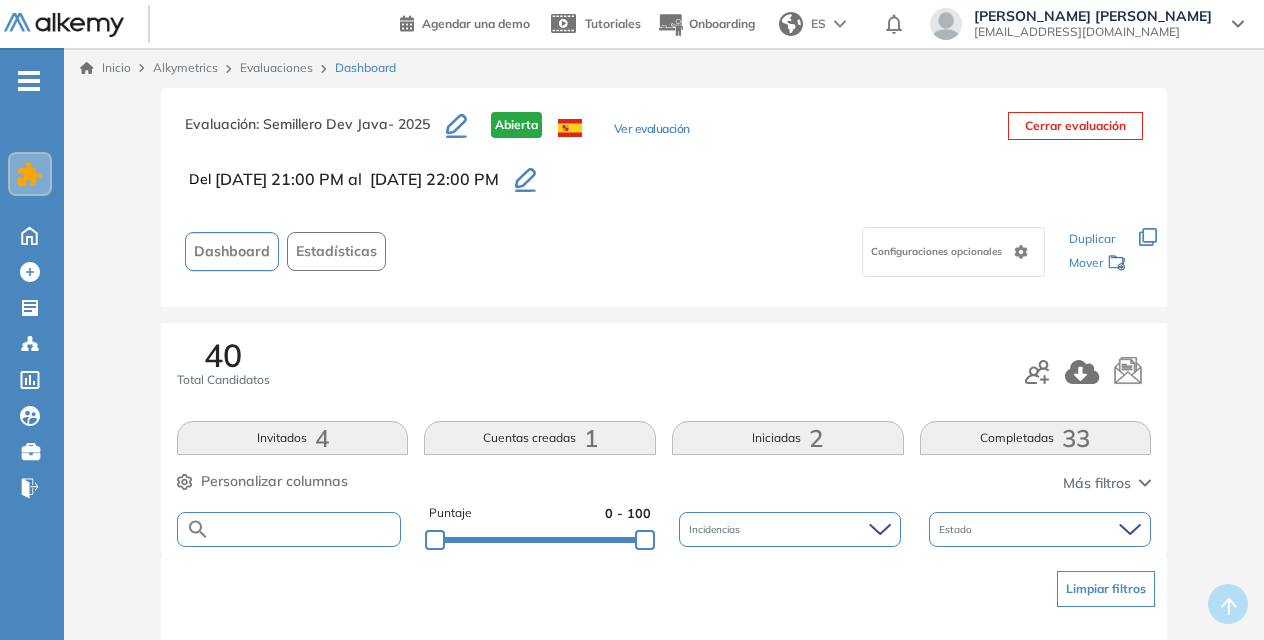 click at bounding box center (305, 529) 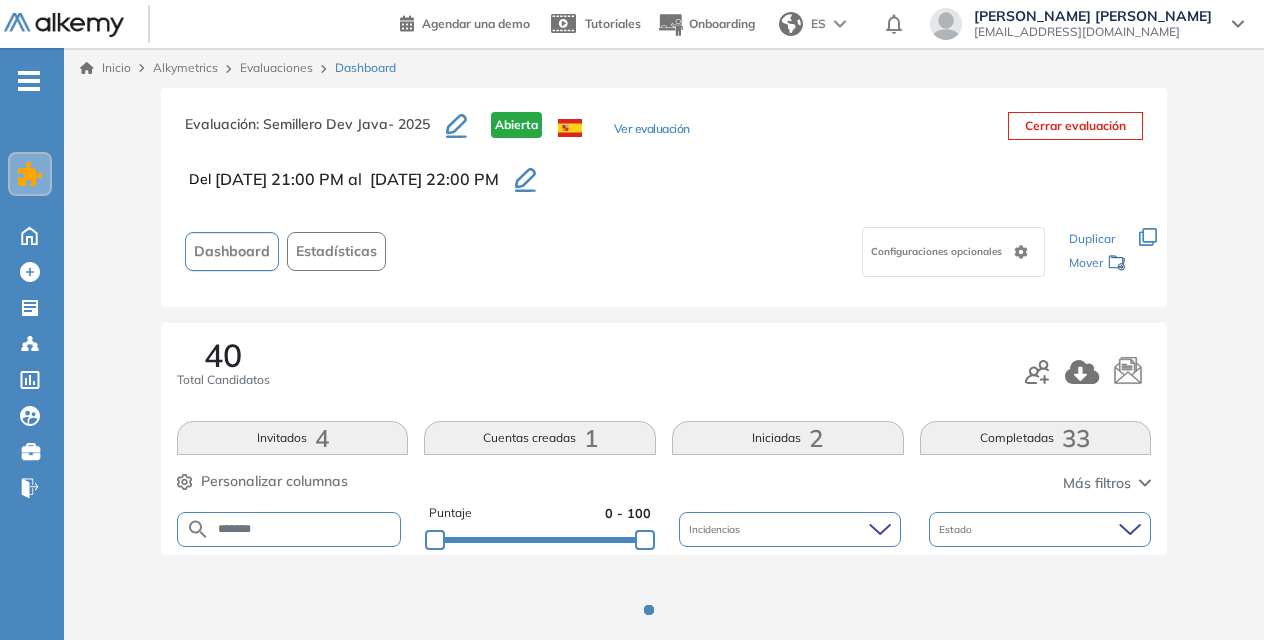 scroll, scrollTop: 134, scrollLeft: 0, axis: vertical 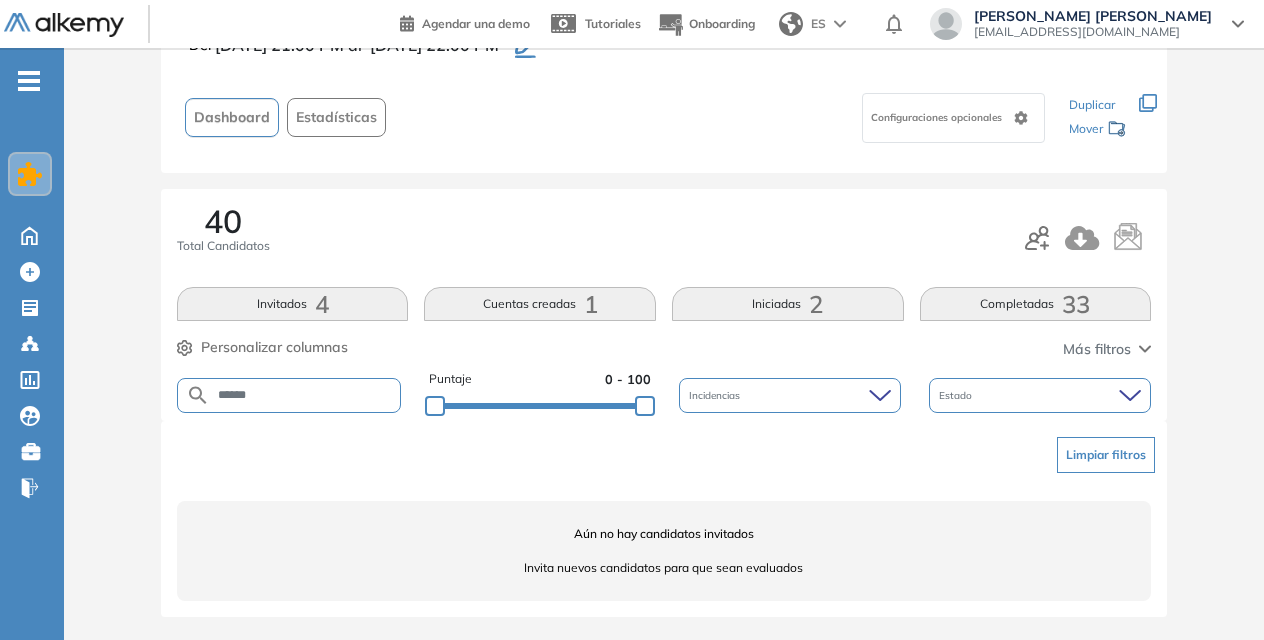 type on "******" 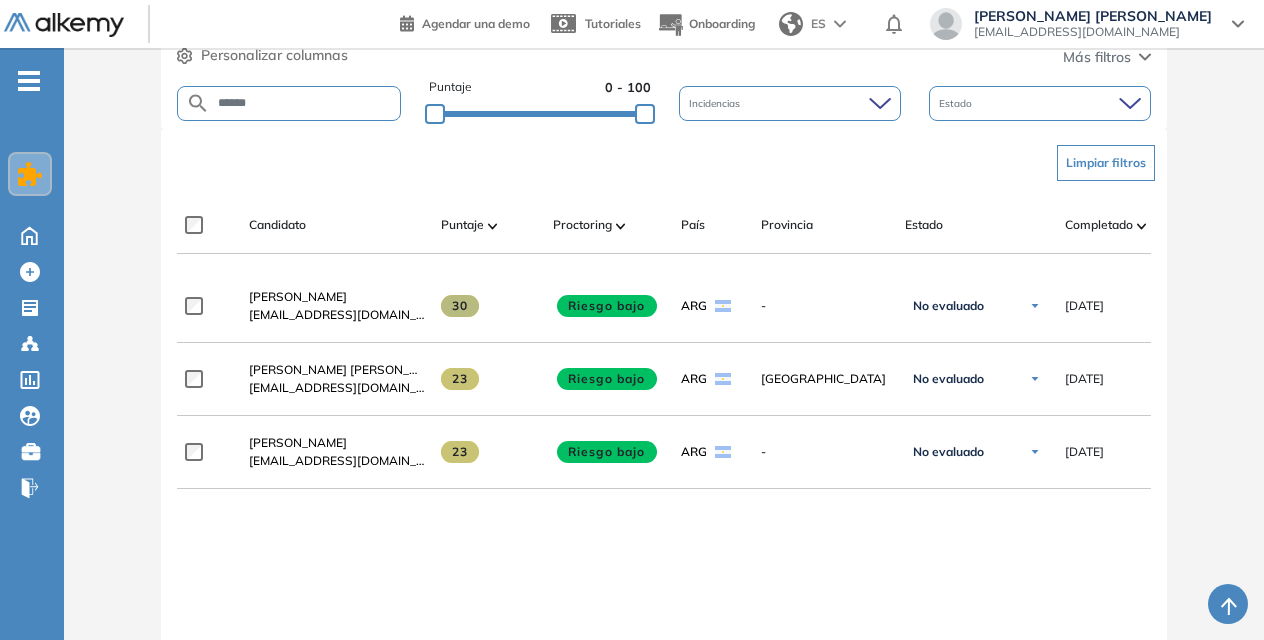 scroll, scrollTop: 431, scrollLeft: 0, axis: vertical 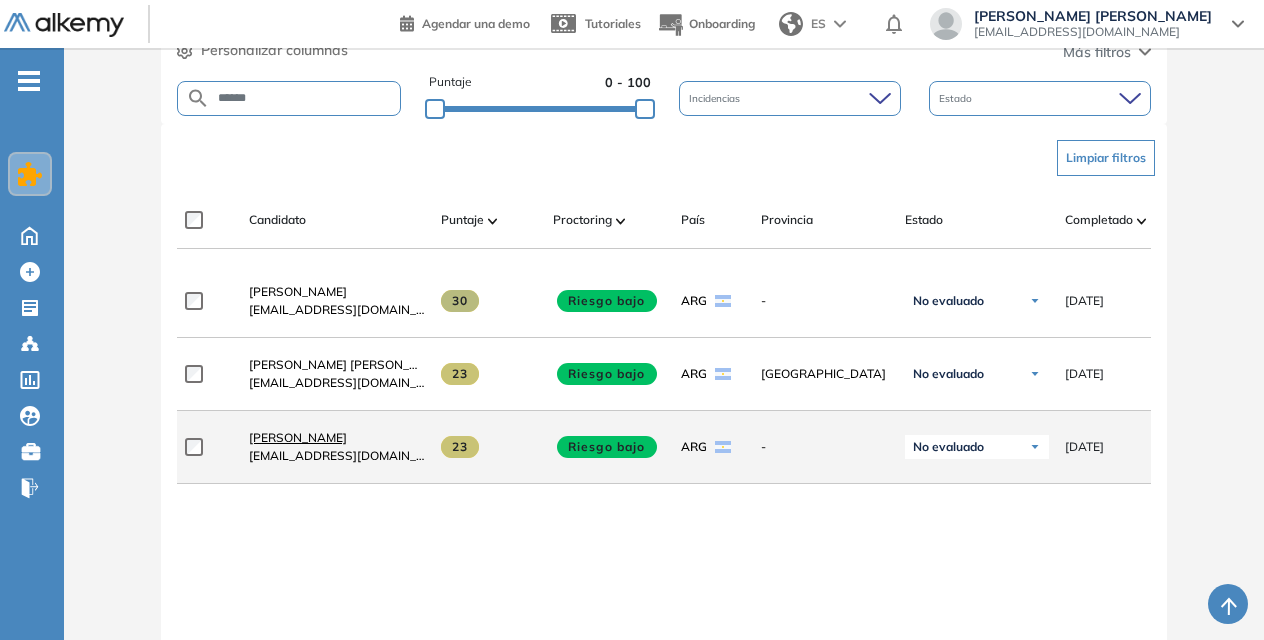 click on "[PERSON_NAME]" at bounding box center [298, 437] 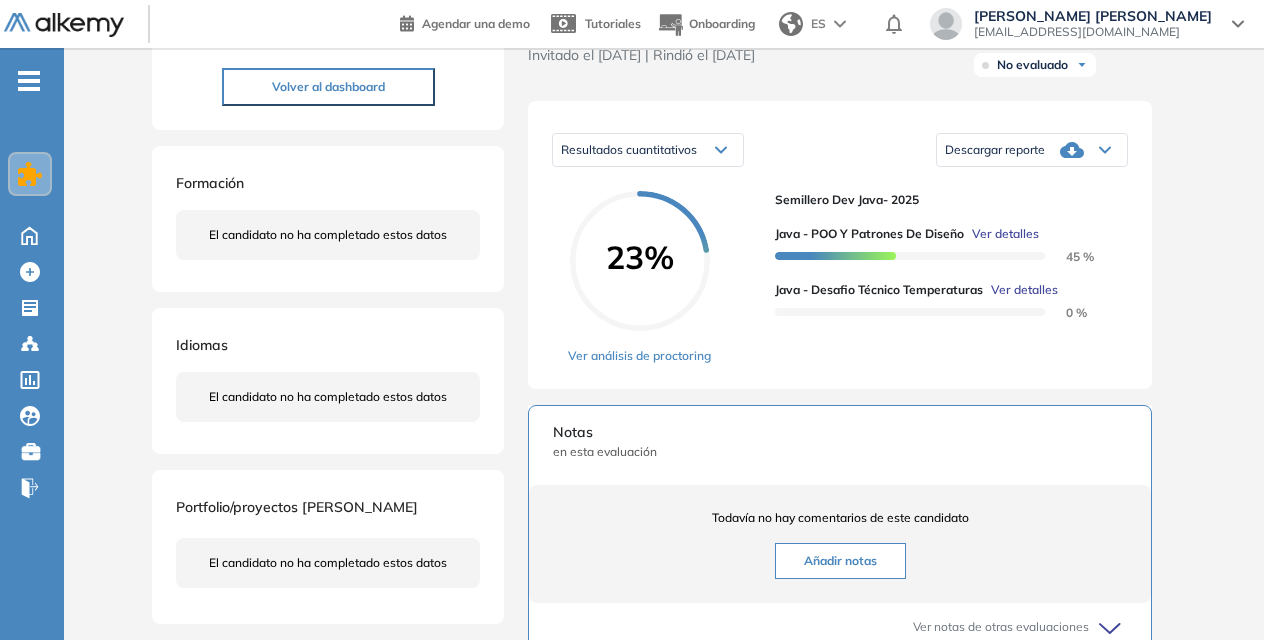 scroll, scrollTop: 263, scrollLeft: 0, axis: vertical 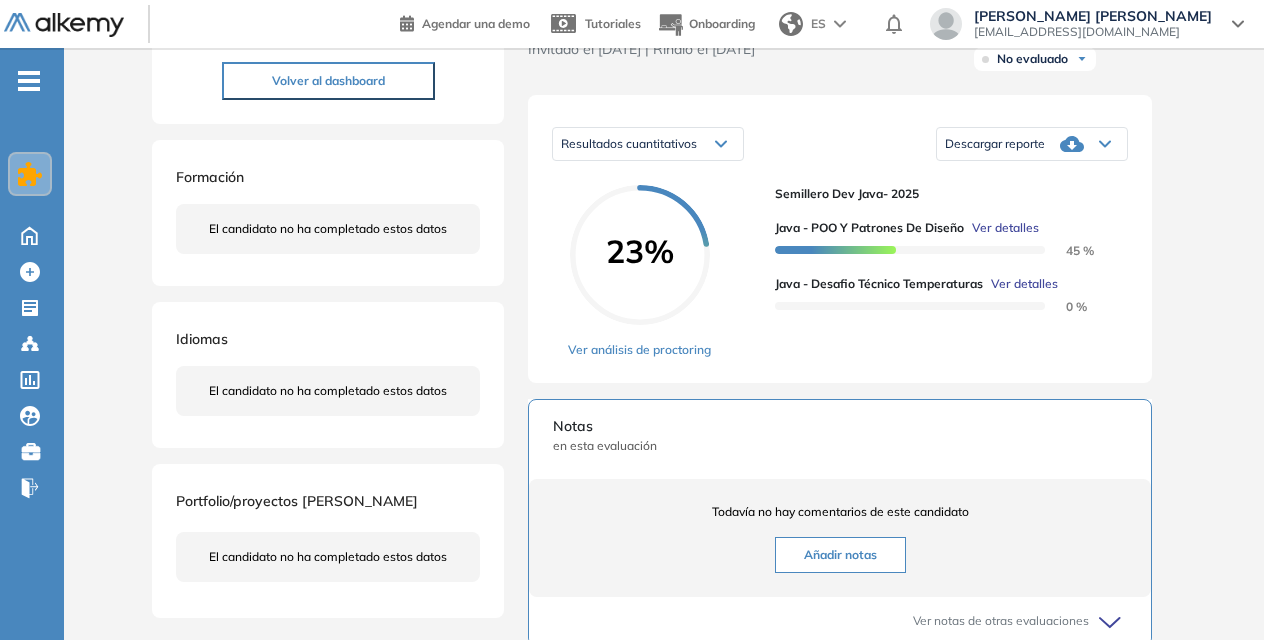 click on "Descargar reporte" at bounding box center [1032, 144] 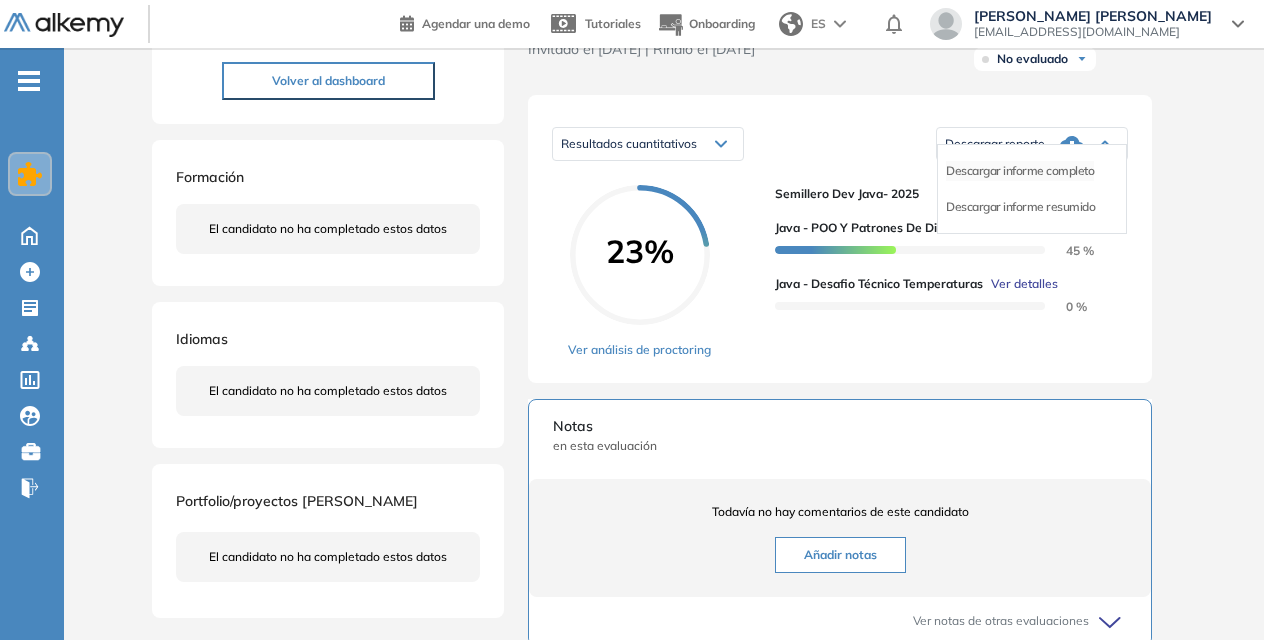click on "Descargar informe completo" at bounding box center [1020, 171] 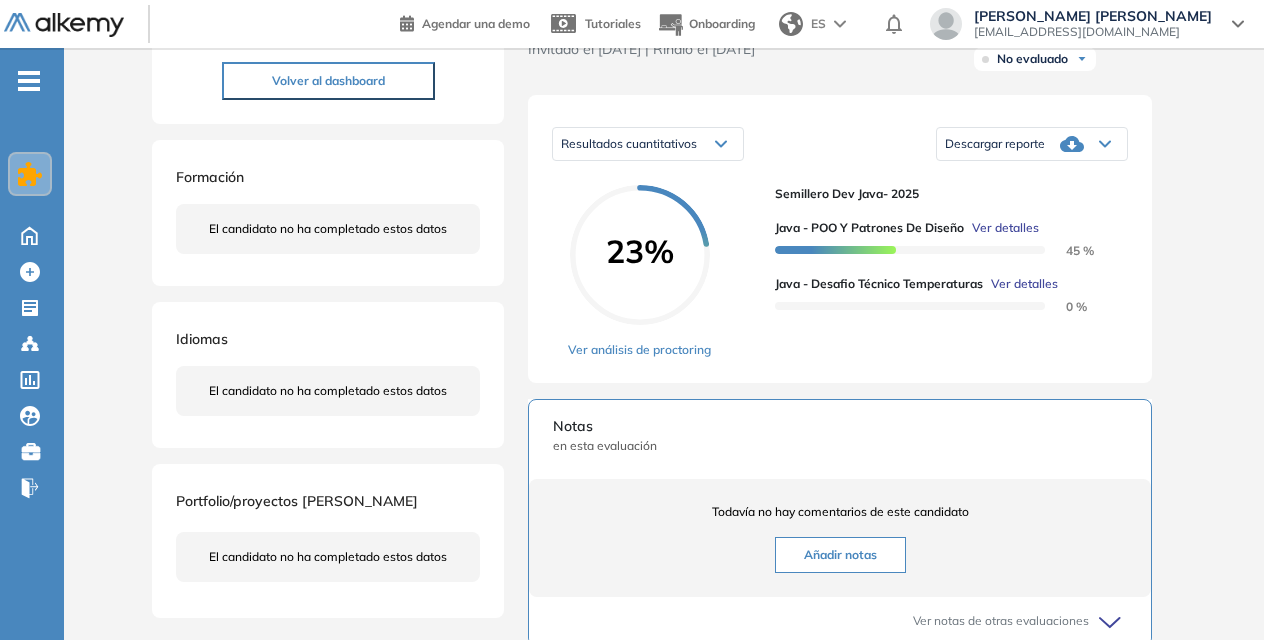 scroll, scrollTop: 0, scrollLeft: 0, axis: both 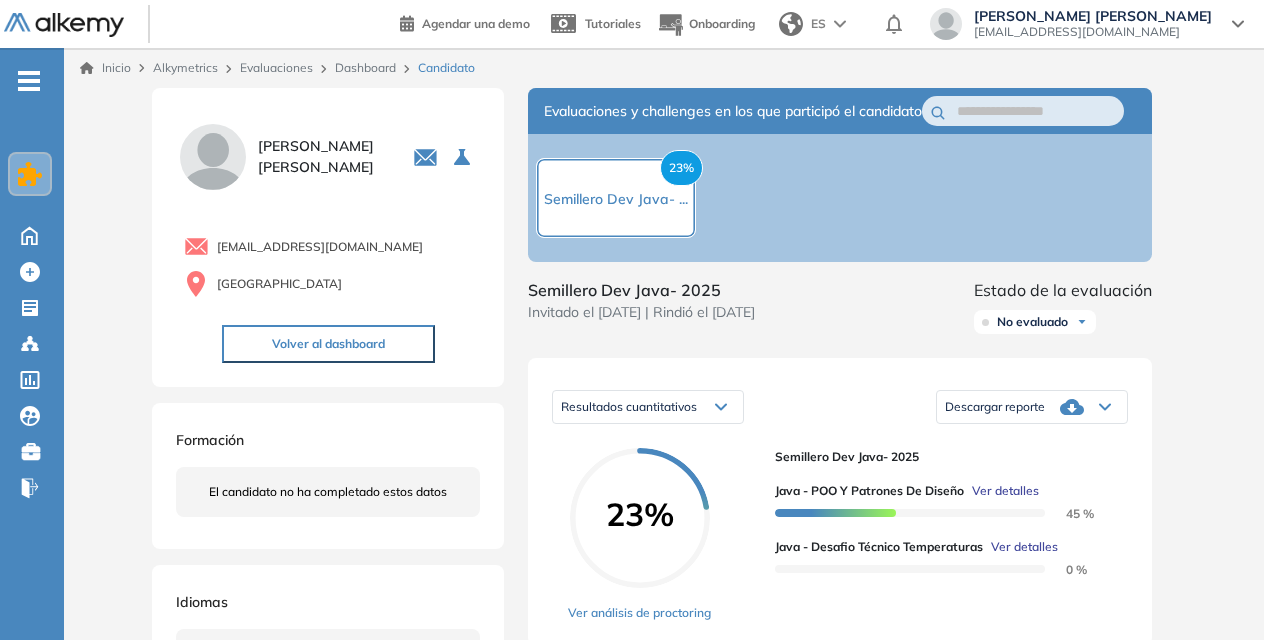 click on "Dashboard" at bounding box center (365, 67) 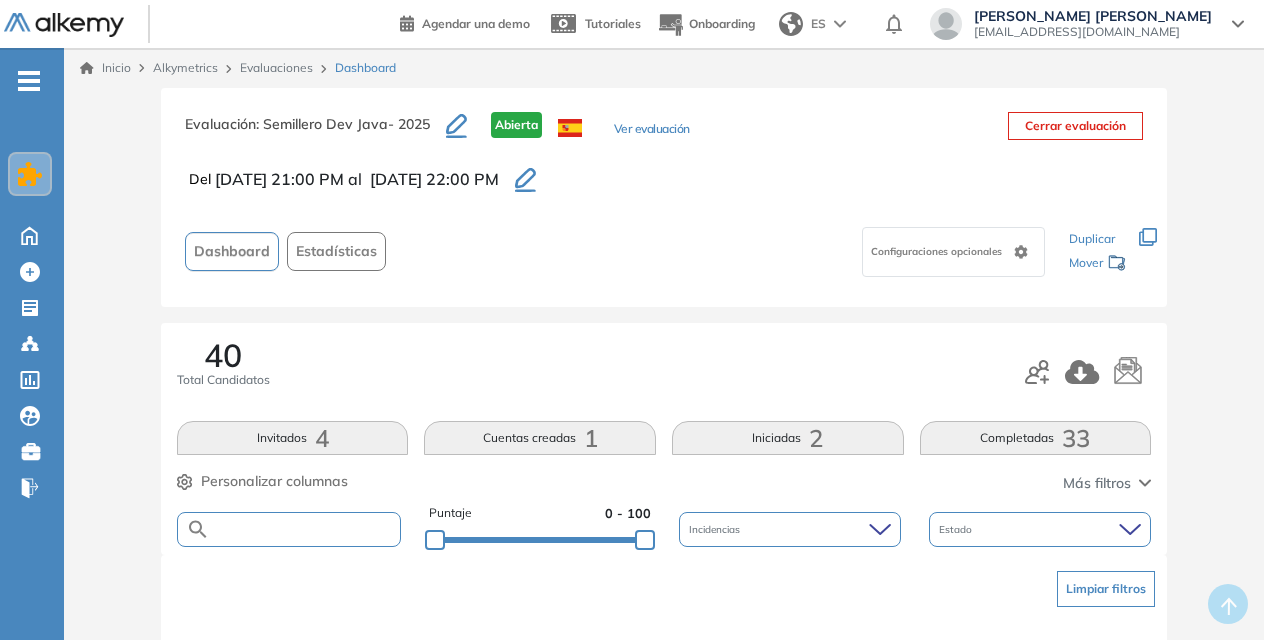 click at bounding box center [305, 529] 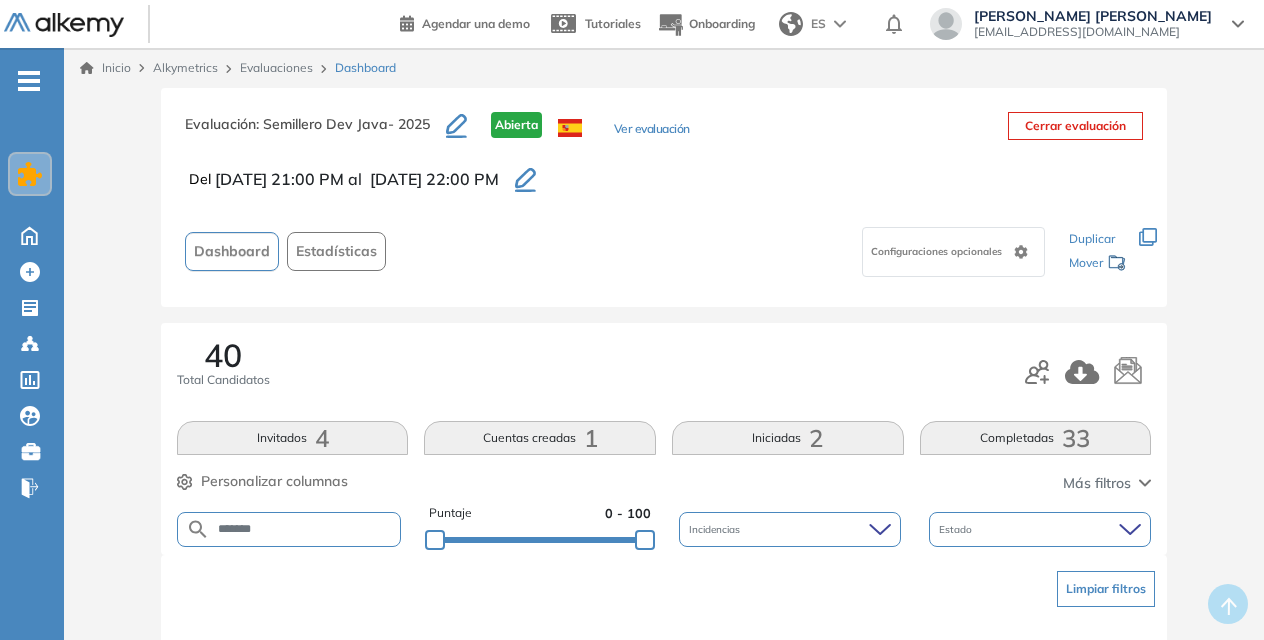 type on "*******" 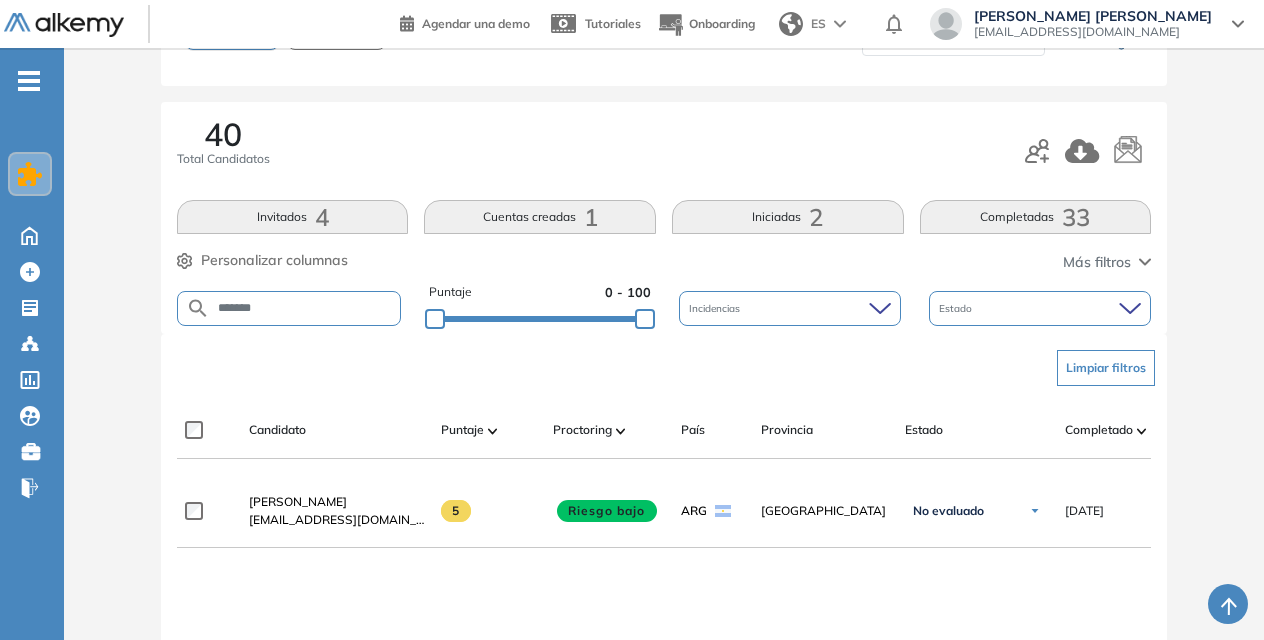 scroll, scrollTop: 222, scrollLeft: 0, axis: vertical 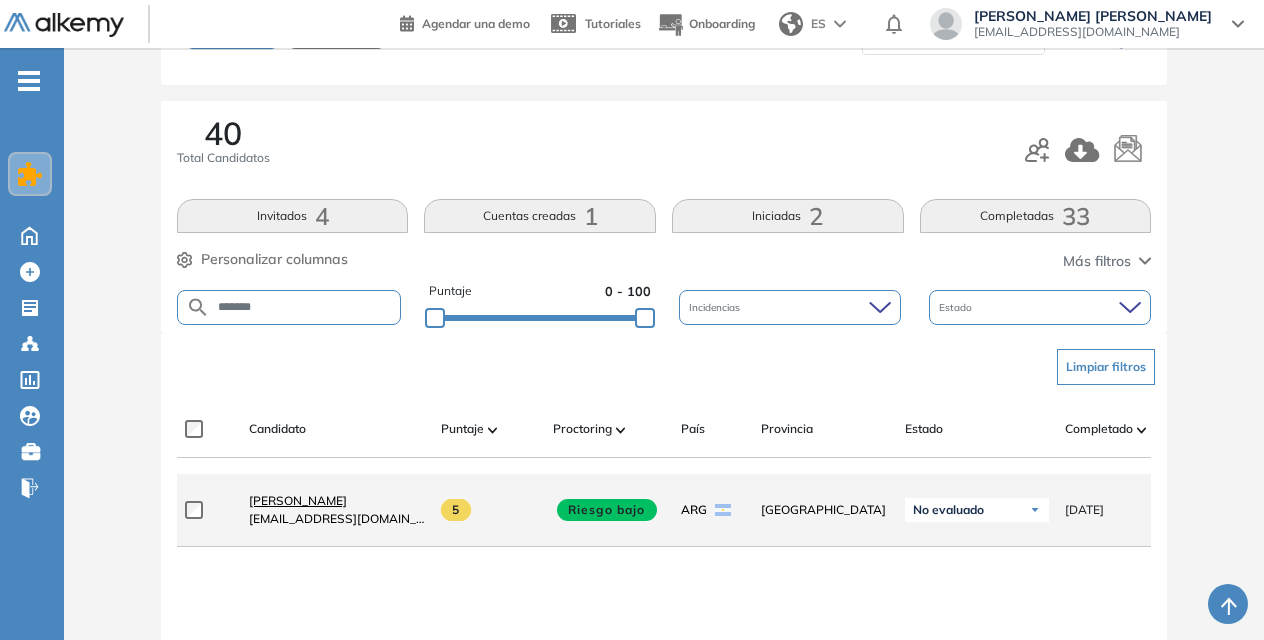 click on "[PERSON_NAME]" at bounding box center (298, 500) 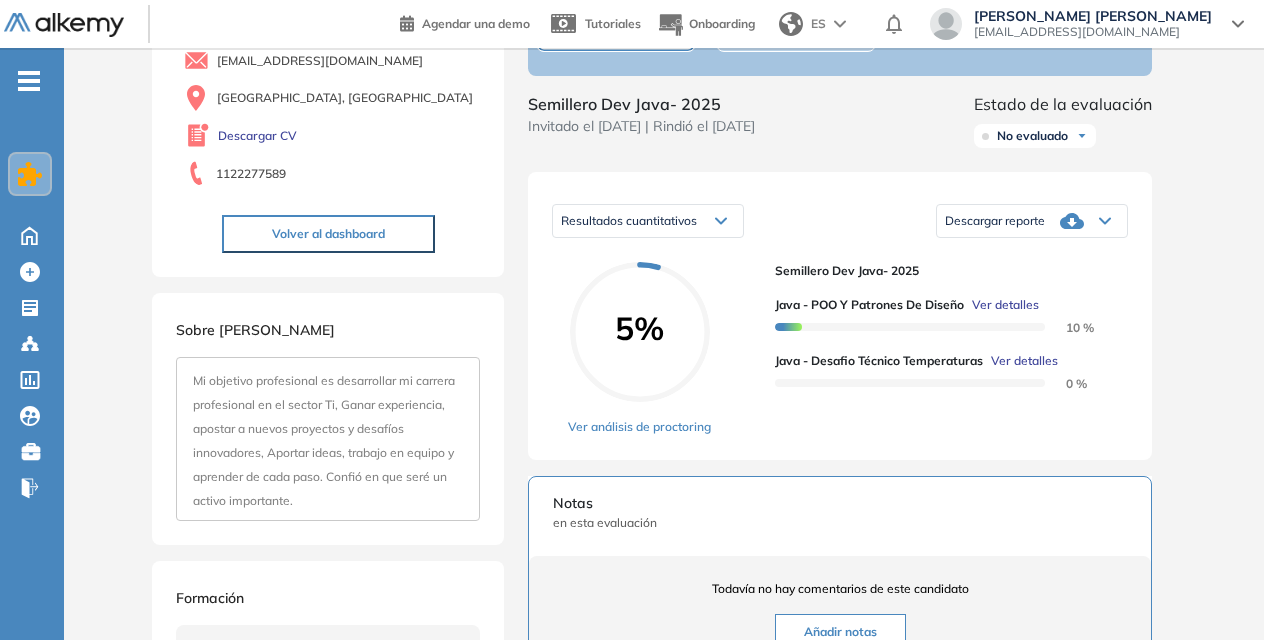 scroll, scrollTop: 0, scrollLeft: 0, axis: both 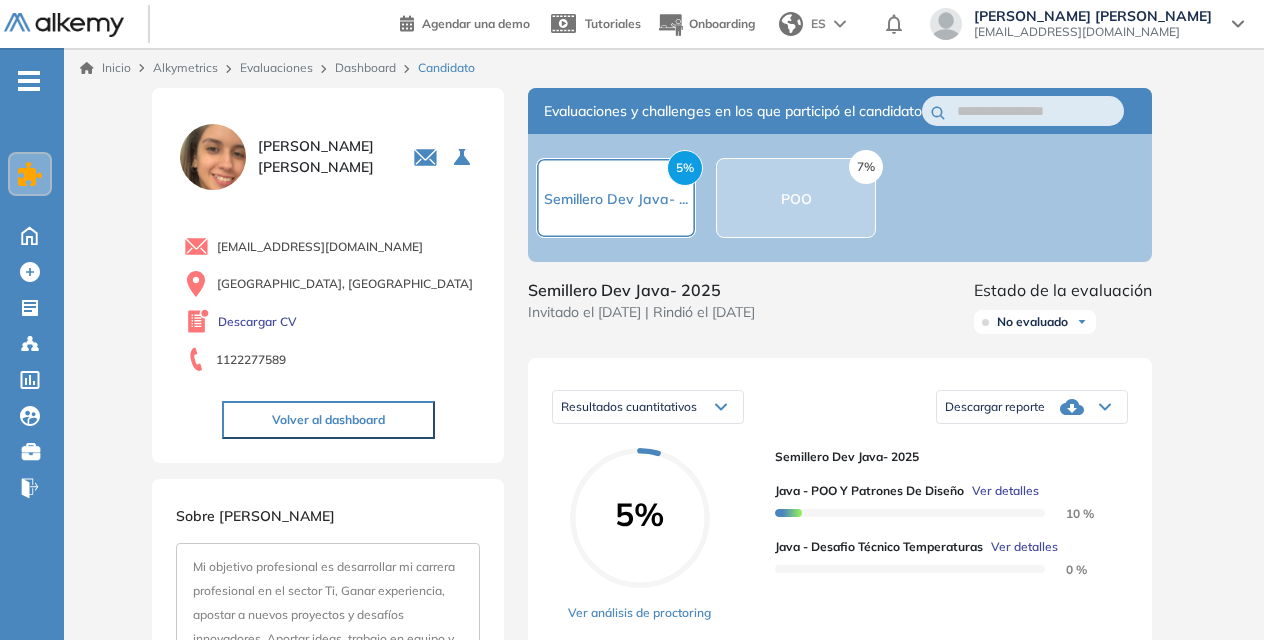 click on "Dashboard" at bounding box center [365, 67] 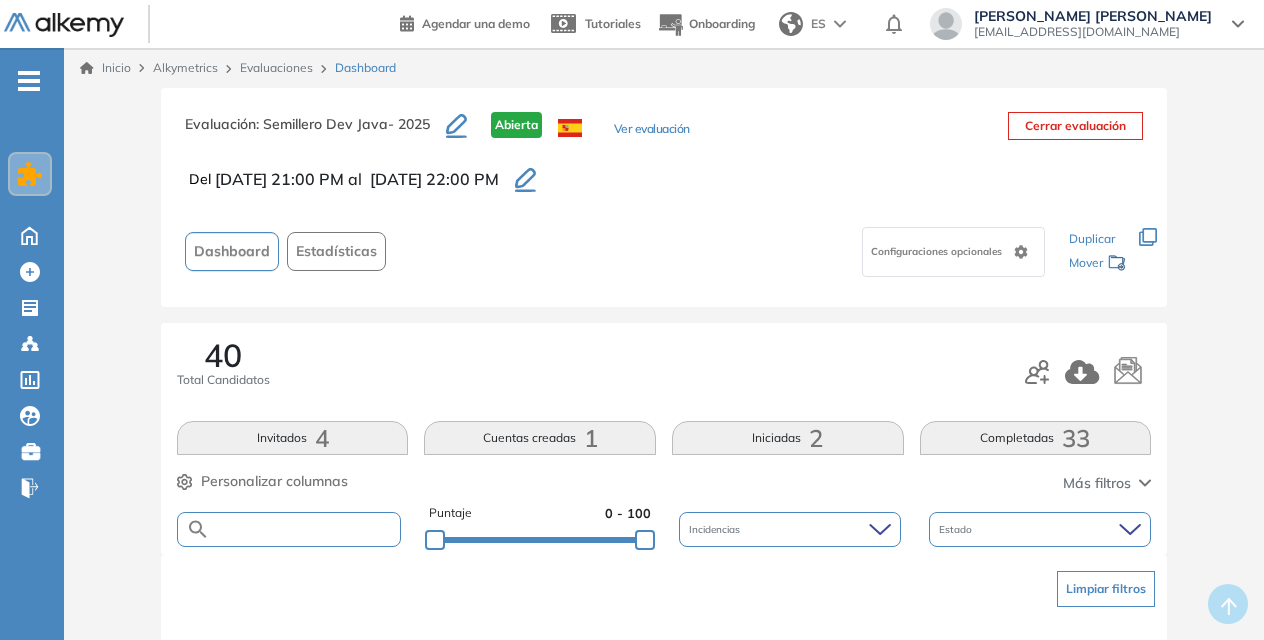 click at bounding box center [305, 529] 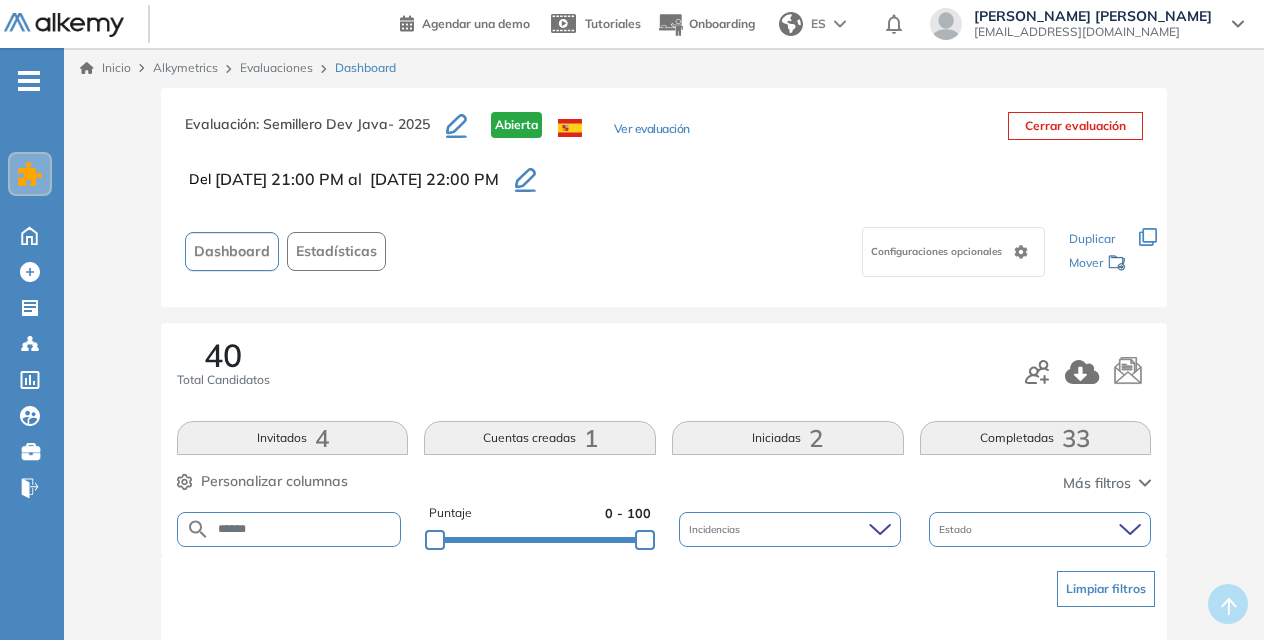 type on "******" 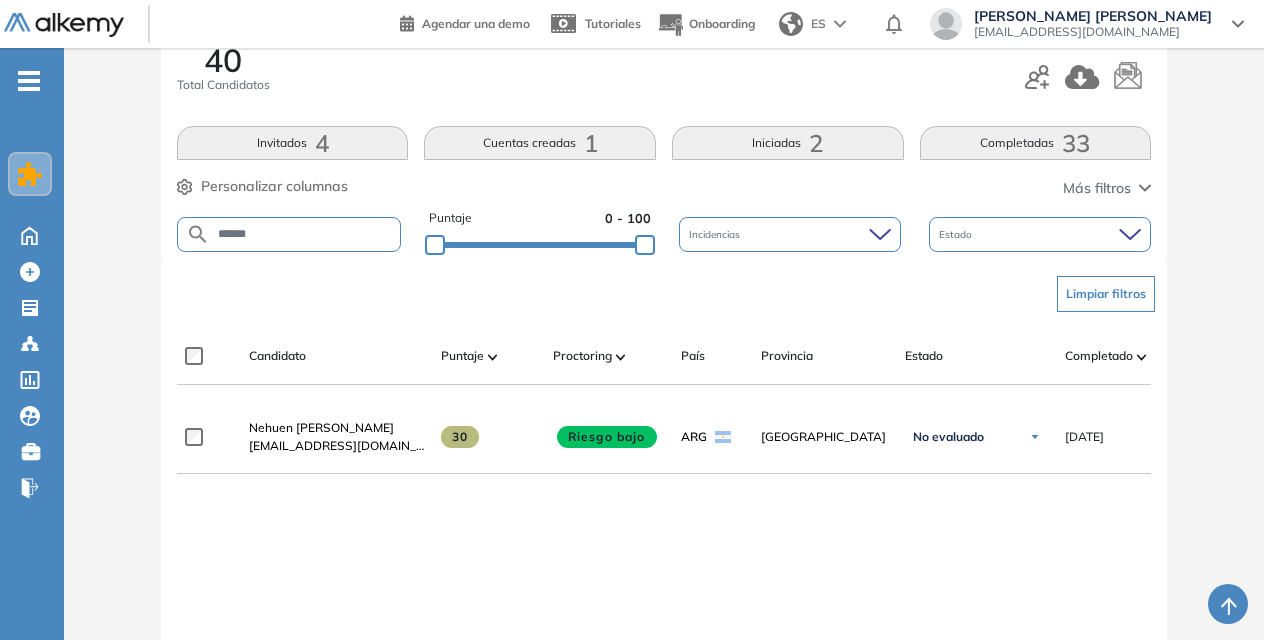 scroll, scrollTop: 297, scrollLeft: 0, axis: vertical 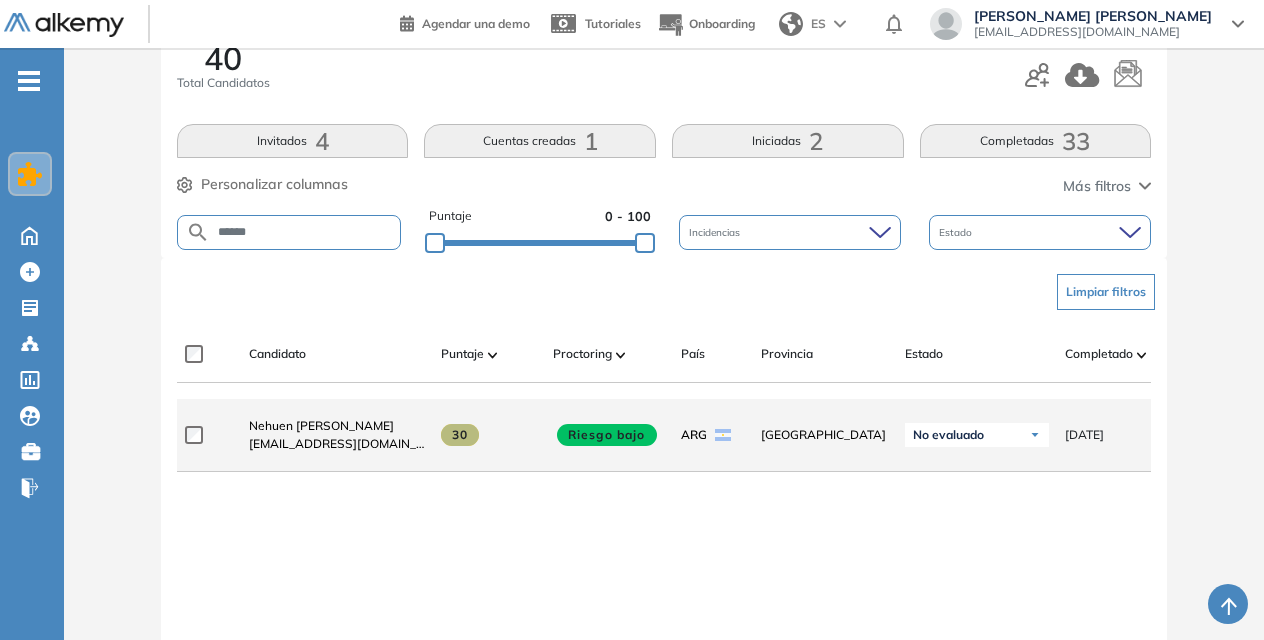 click on "Nehuen [PERSON_NAME] [EMAIL_ADDRESS][DOMAIN_NAME]" 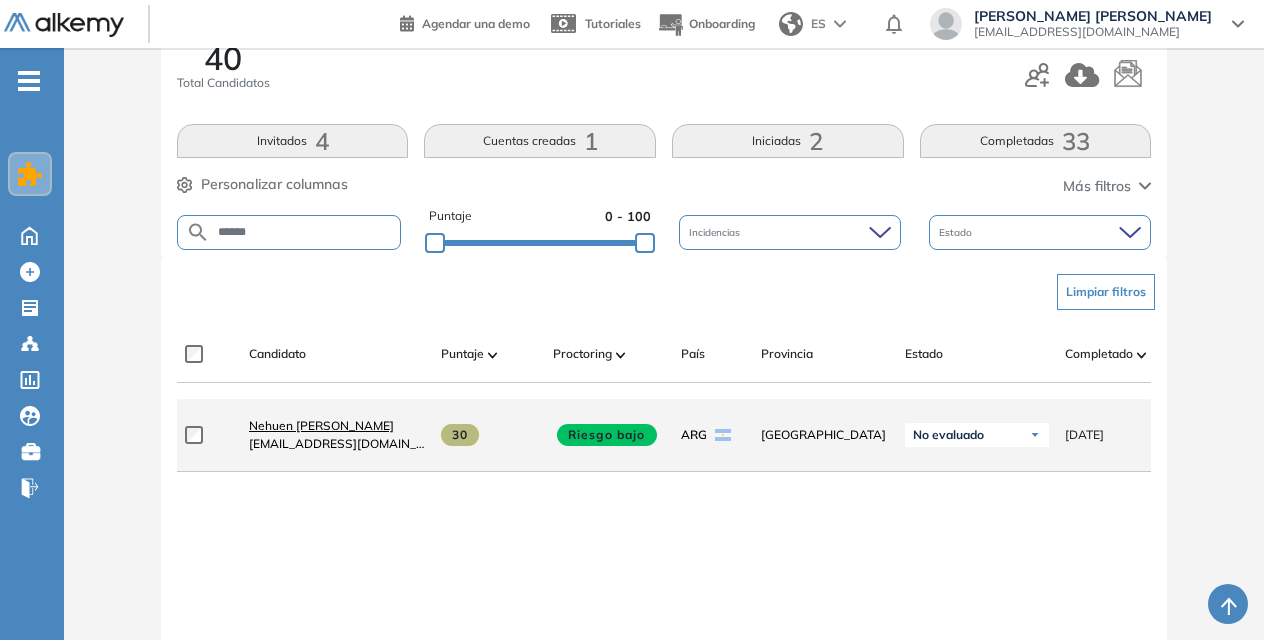 click on "Nehuen [PERSON_NAME]" at bounding box center (321, 425) 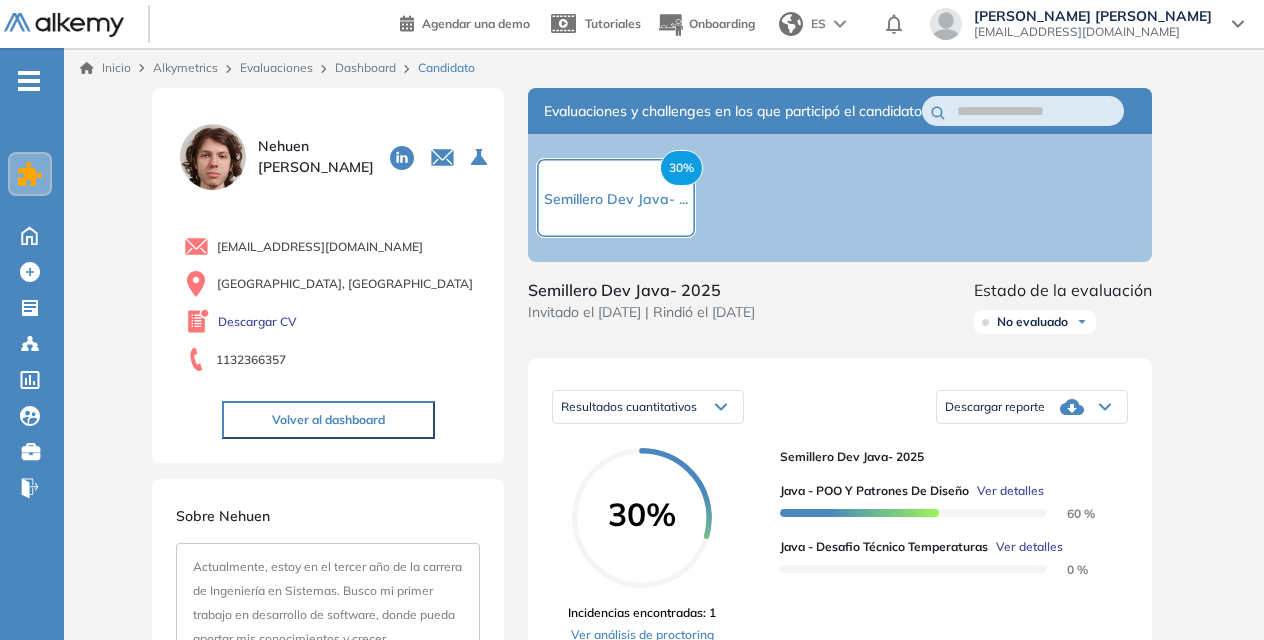 scroll, scrollTop: 104, scrollLeft: 0, axis: vertical 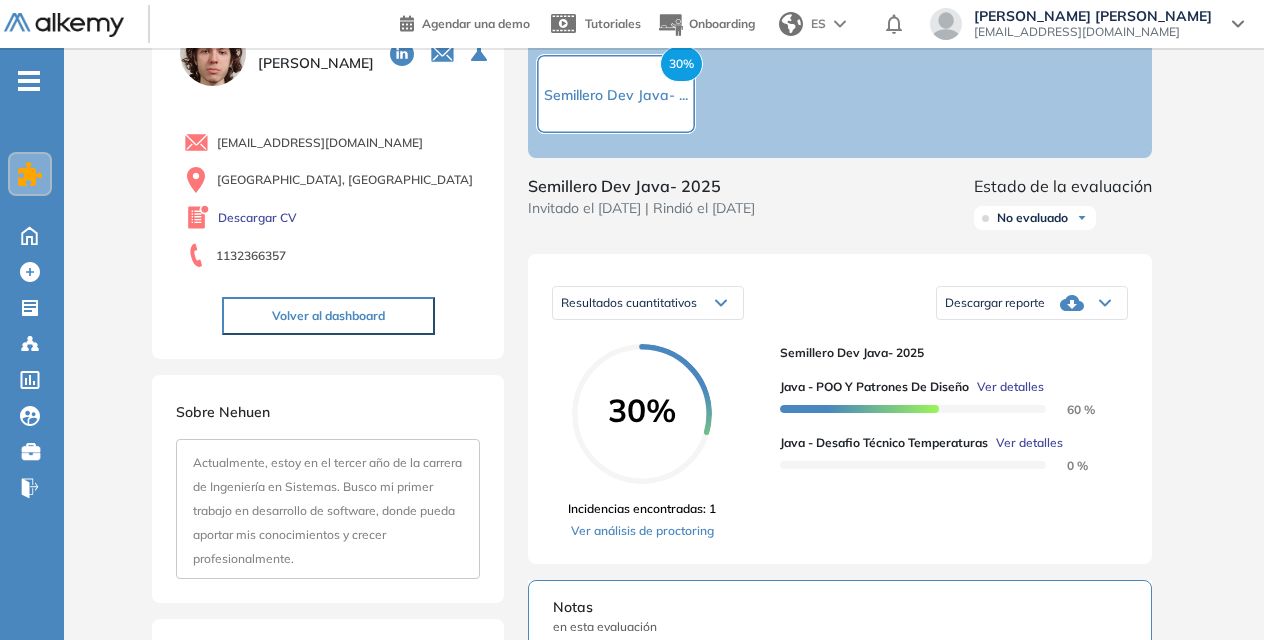 click 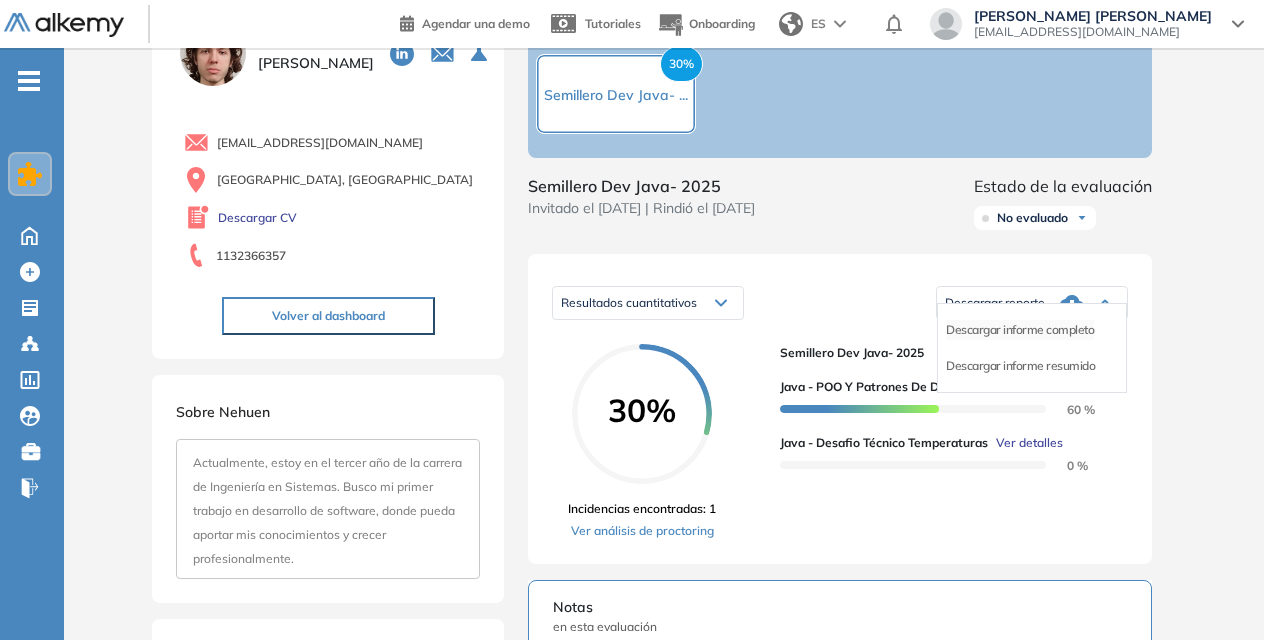 click on "Descargar informe completo" at bounding box center (1020, 330) 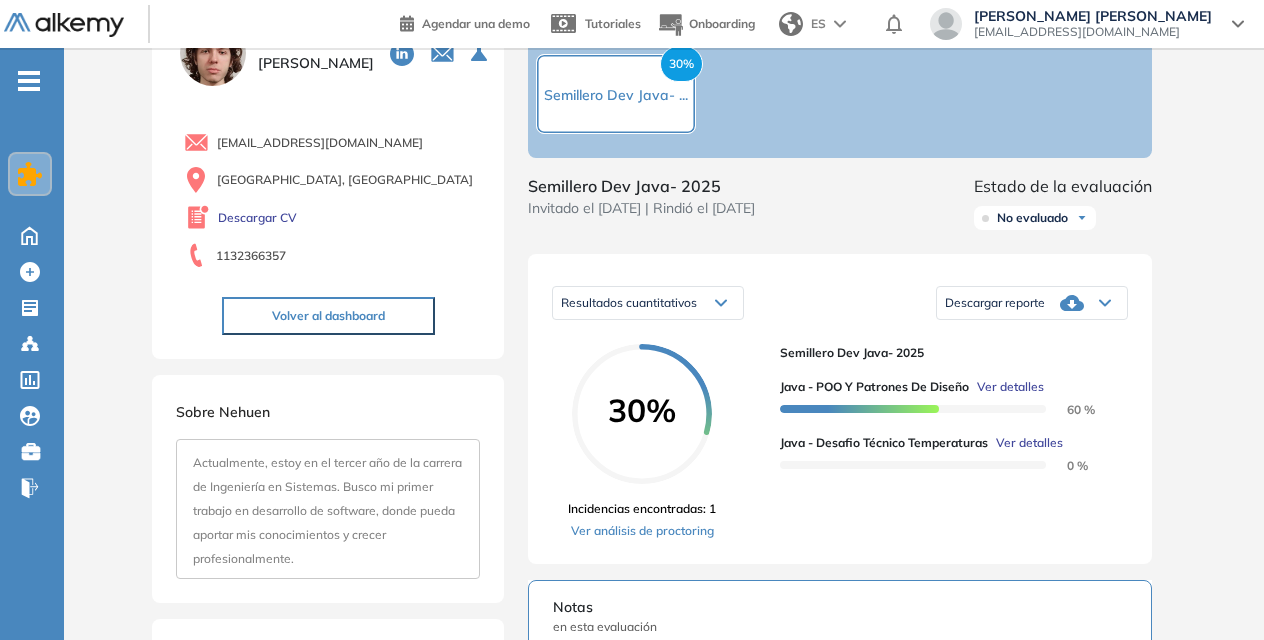 scroll, scrollTop: 0, scrollLeft: 0, axis: both 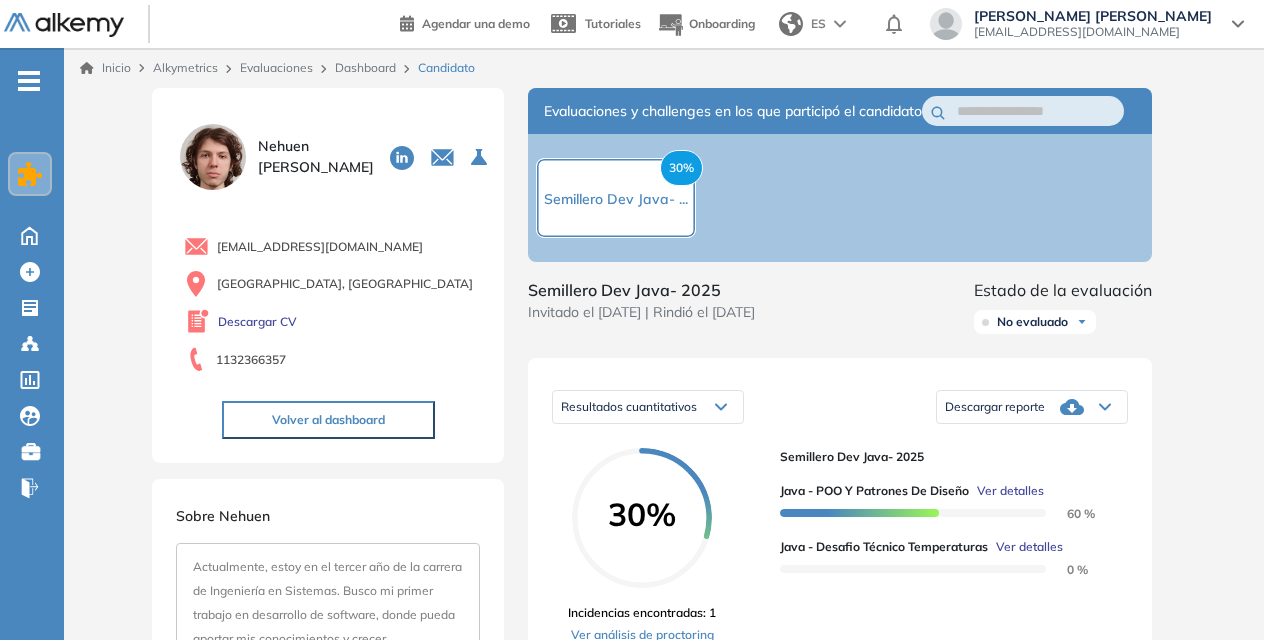 click on "Dashboard" at bounding box center [365, 67] 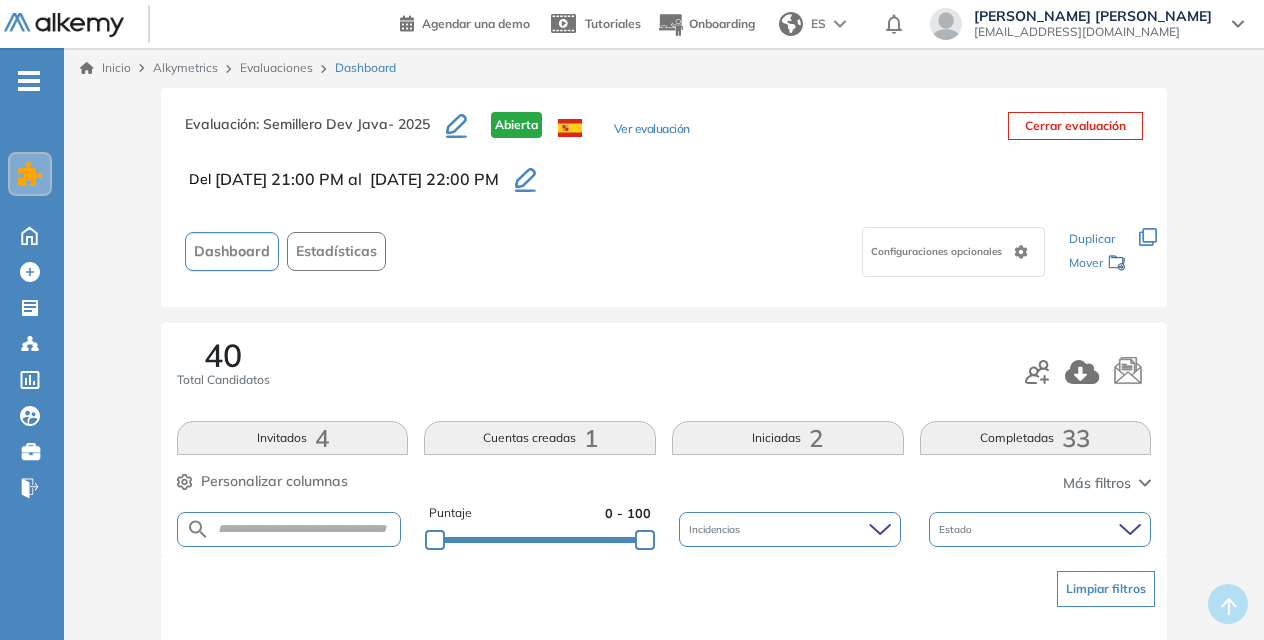 click at bounding box center [289, 529] 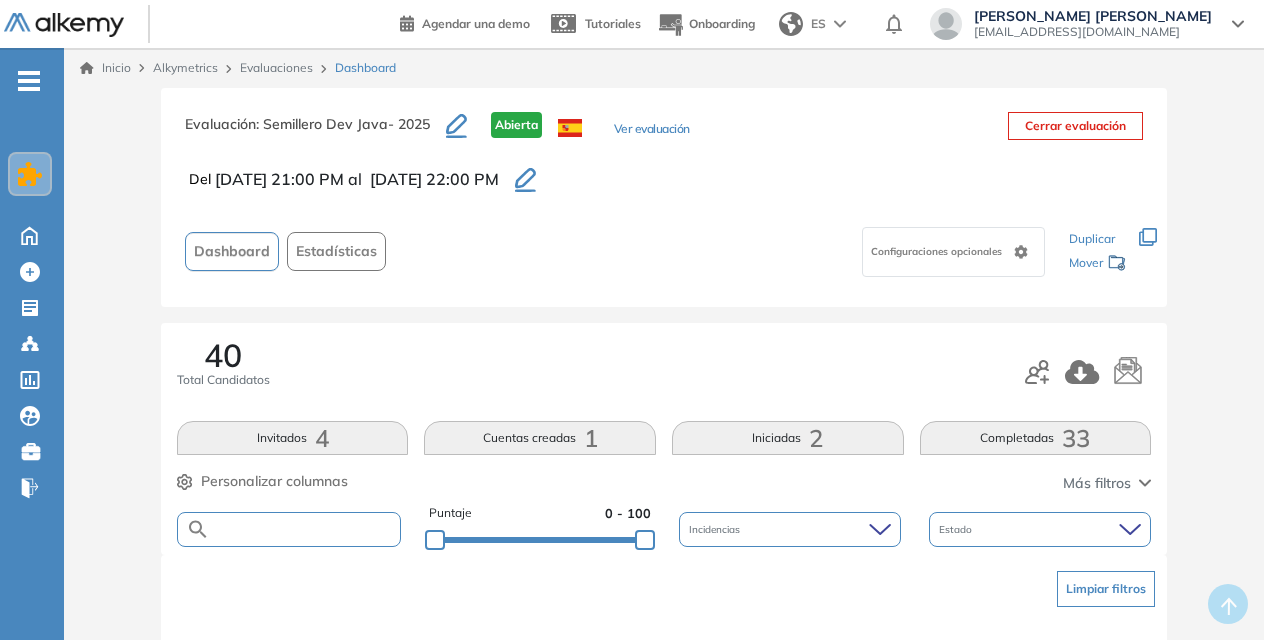 click at bounding box center (305, 529) 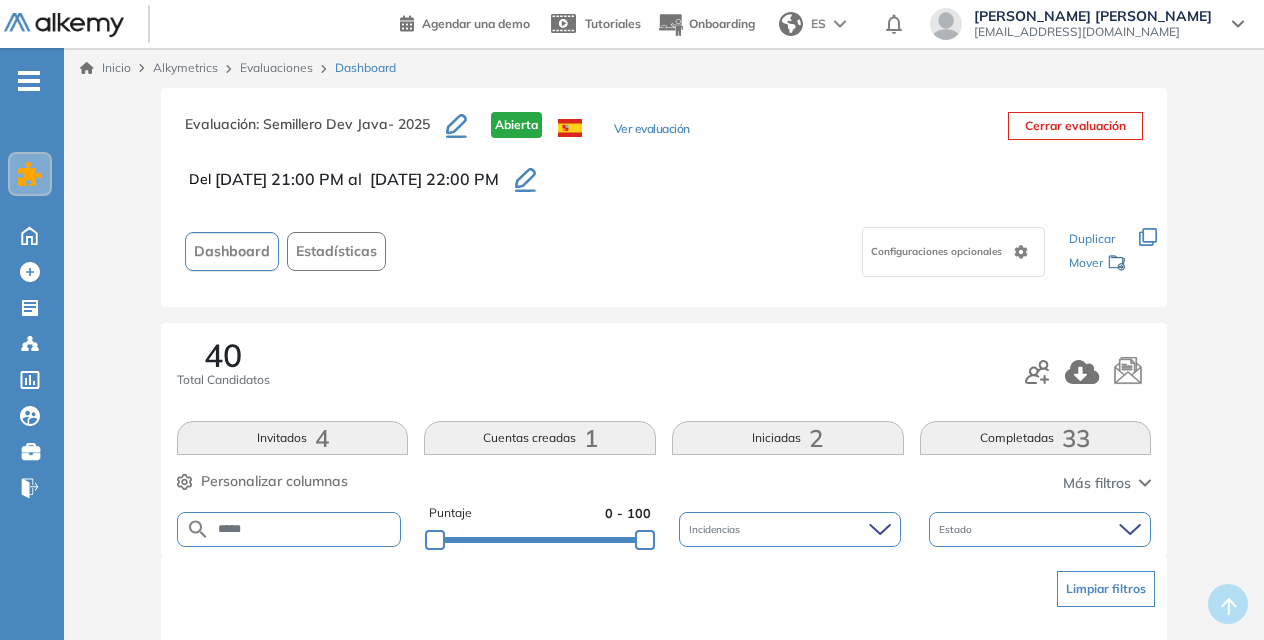 type on "*****" 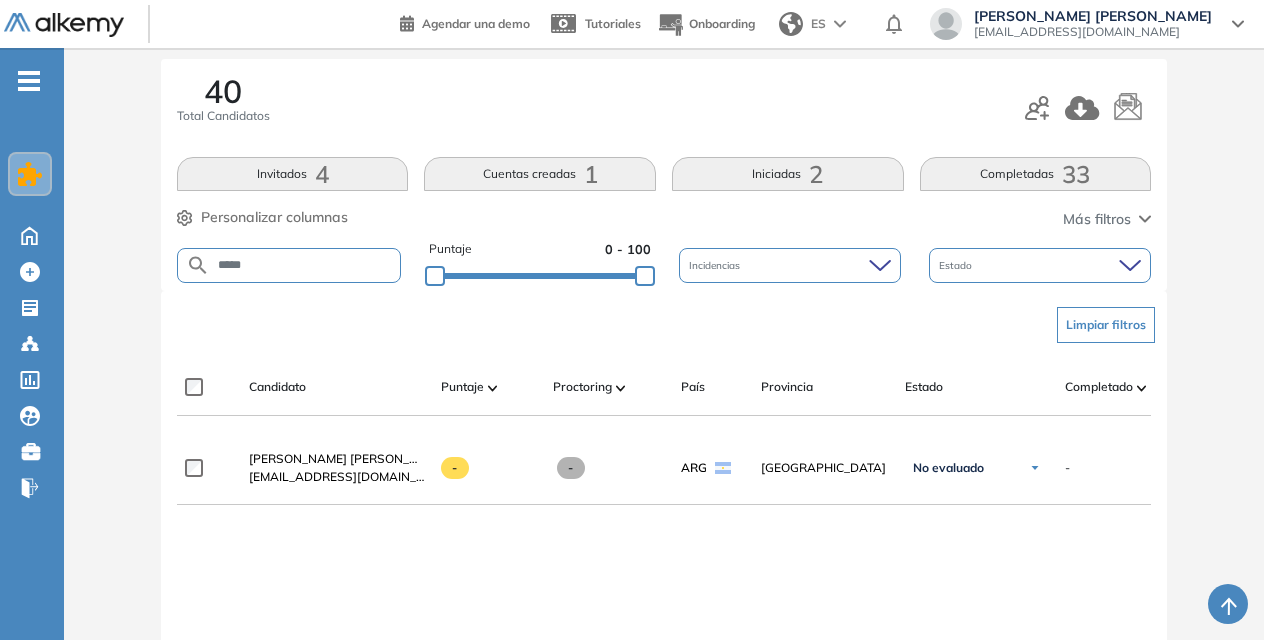 scroll, scrollTop: 268, scrollLeft: 0, axis: vertical 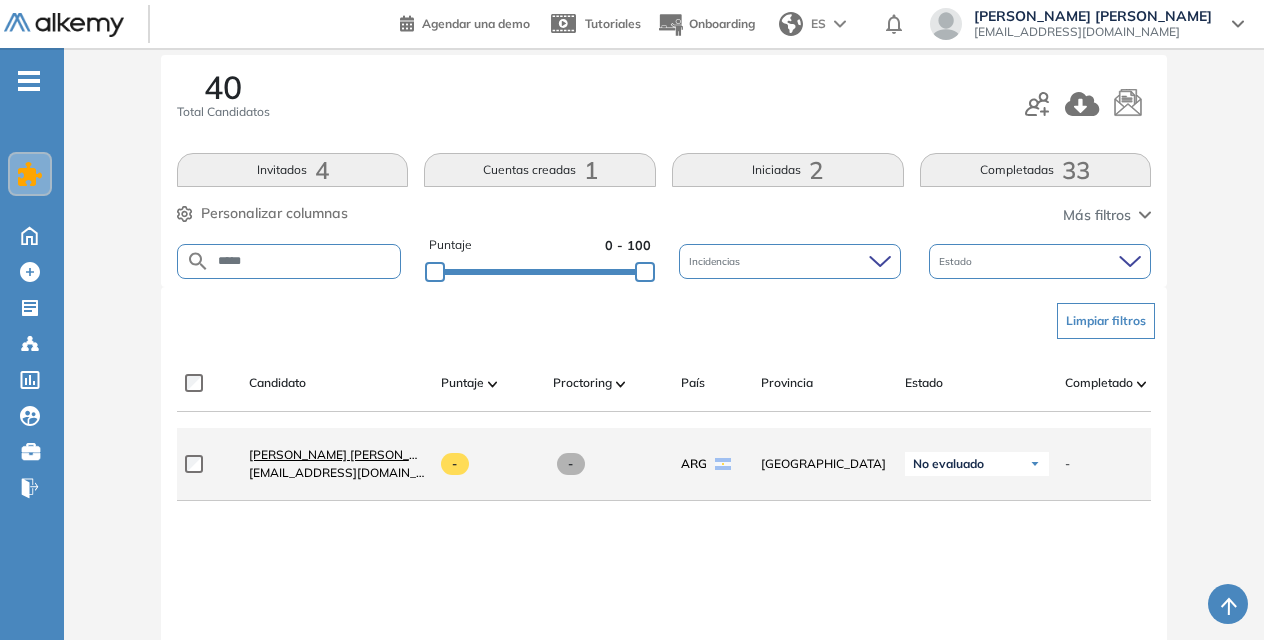 click on "[PERSON_NAME] [PERSON_NAME]" at bounding box center [348, 454] 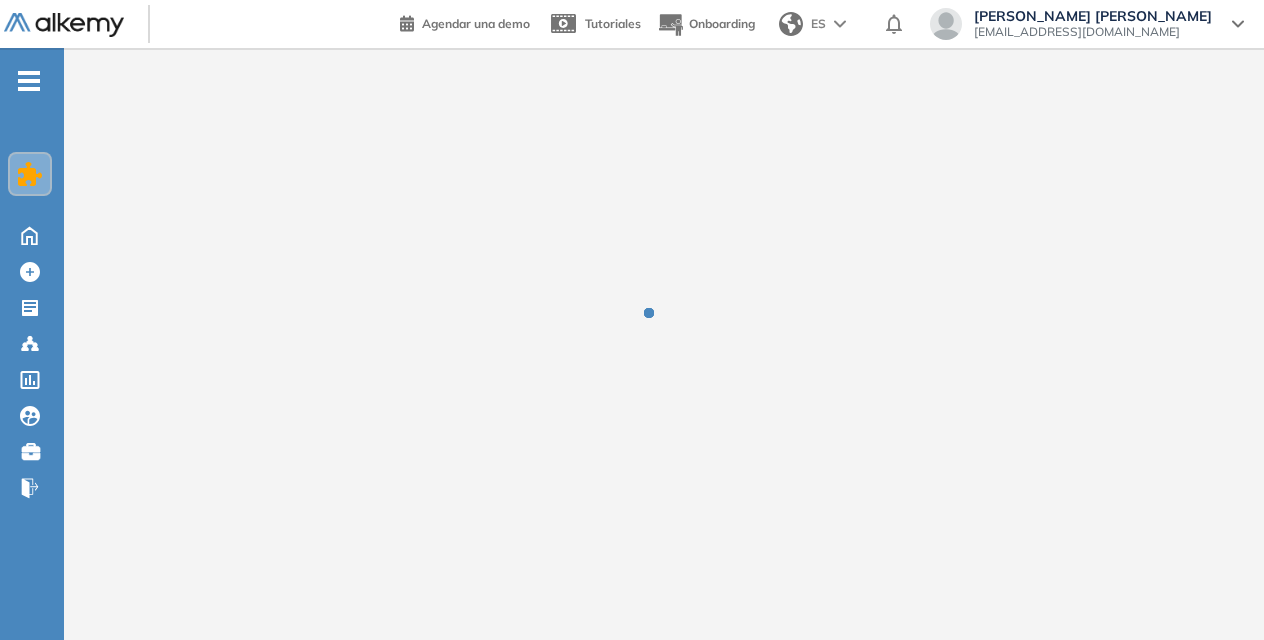 scroll, scrollTop: 0, scrollLeft: 0, axis: both 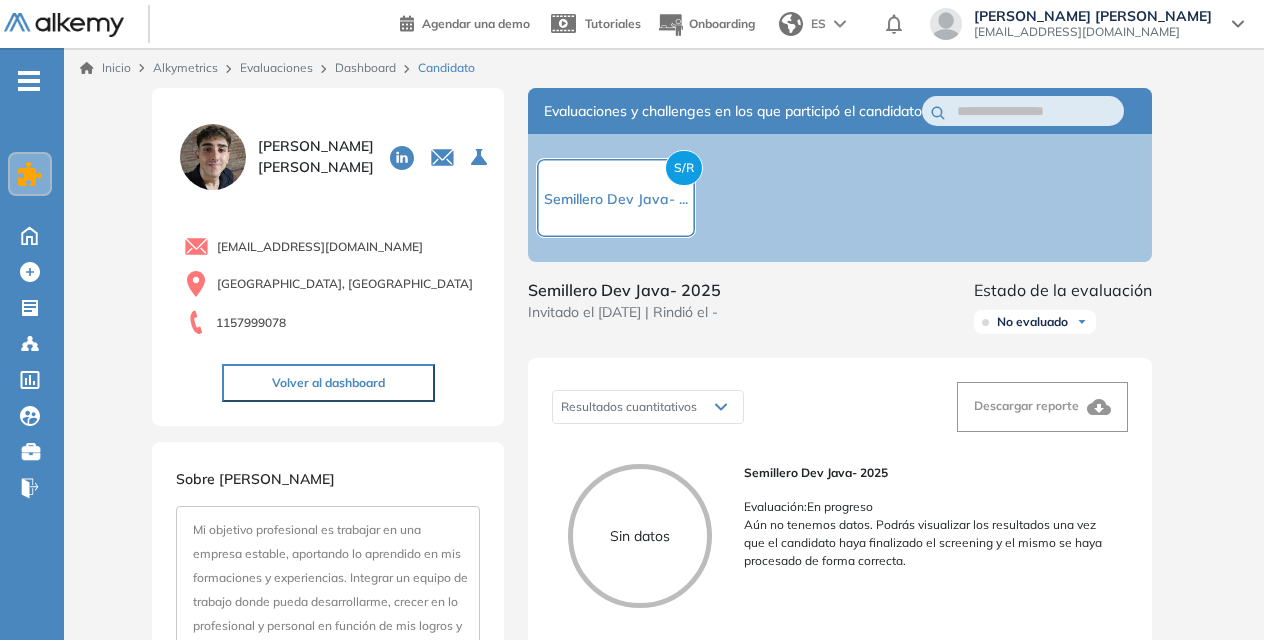 click 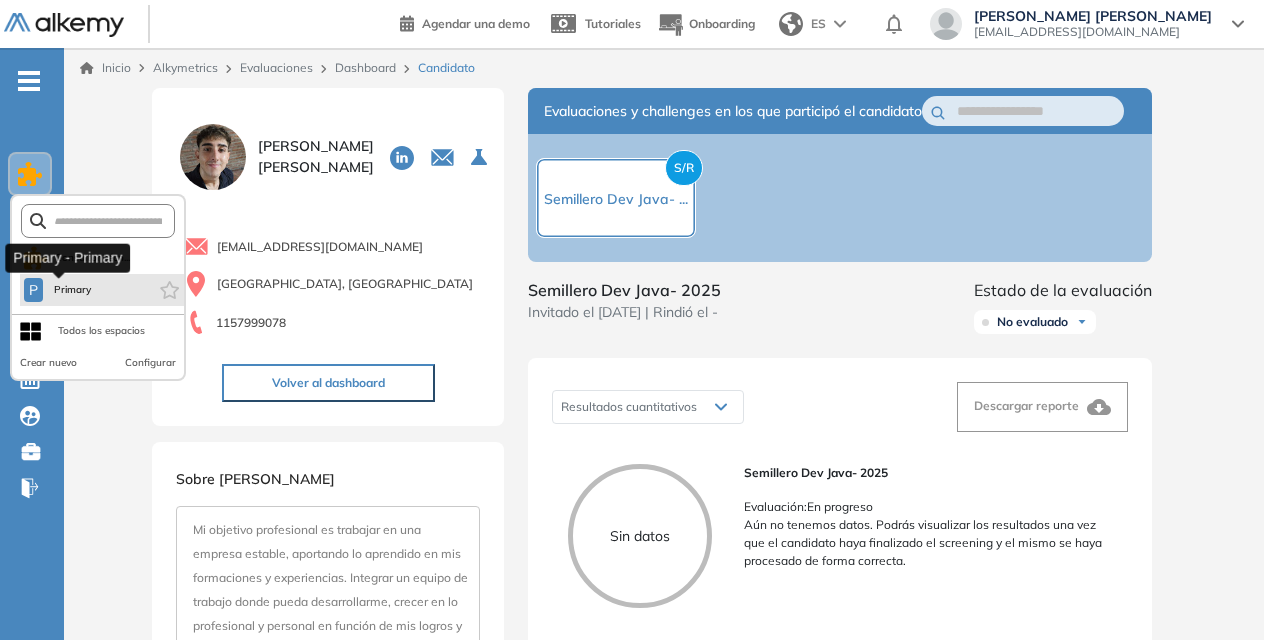 click on "Primary" at bounding box center (72, 290) 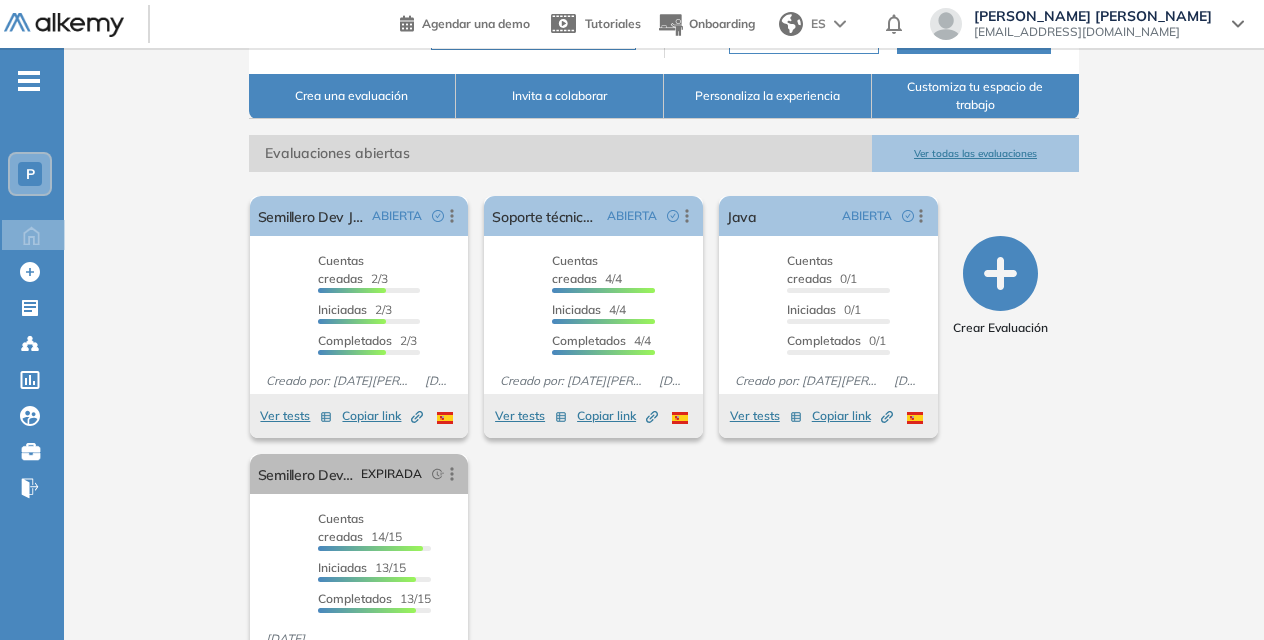 scroll, scrollTop: 316, scrollLeft: 0, axis: vertical 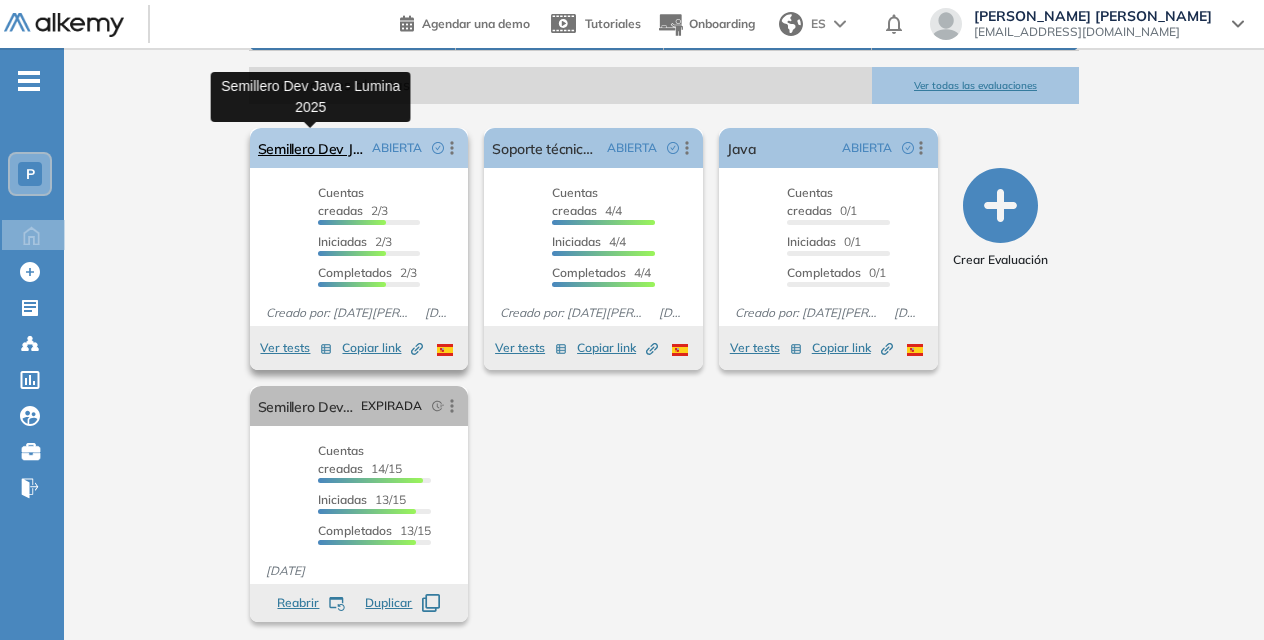 click on "Semillero Dev Java - Lumina 2025" at bounding box center (311, 148) 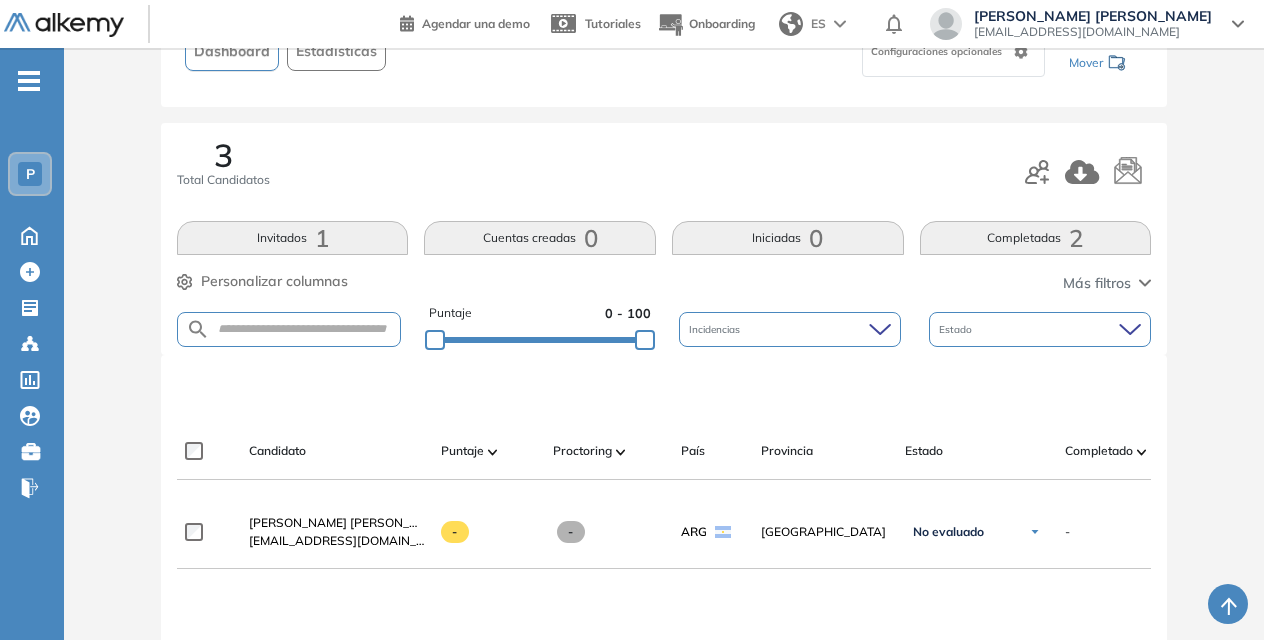 scroll, scrollTop: 205, scrollLeft: 0, axis: vertical 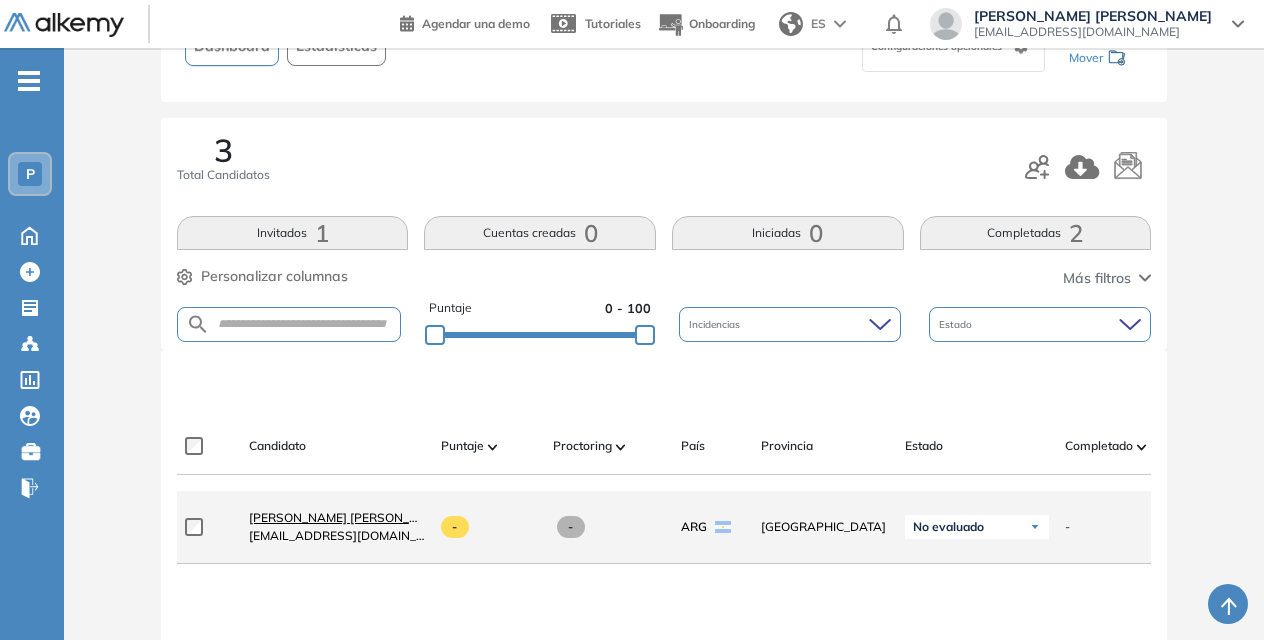 click on "[PERSON_NAME] [PERSON_NAME]" at bounding box center (348, 517) 